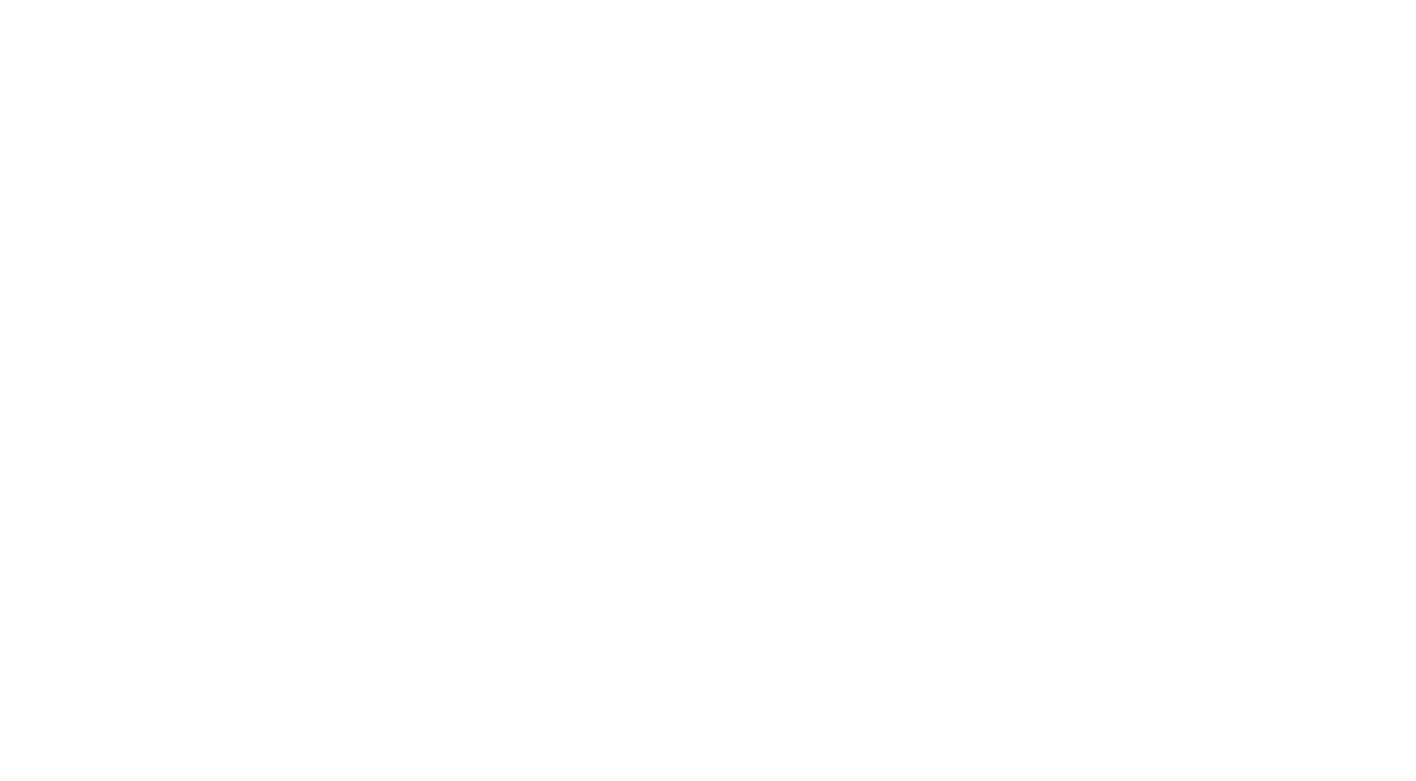 scroll, scrollTop: 0, scrollLeft: 0, axis: both 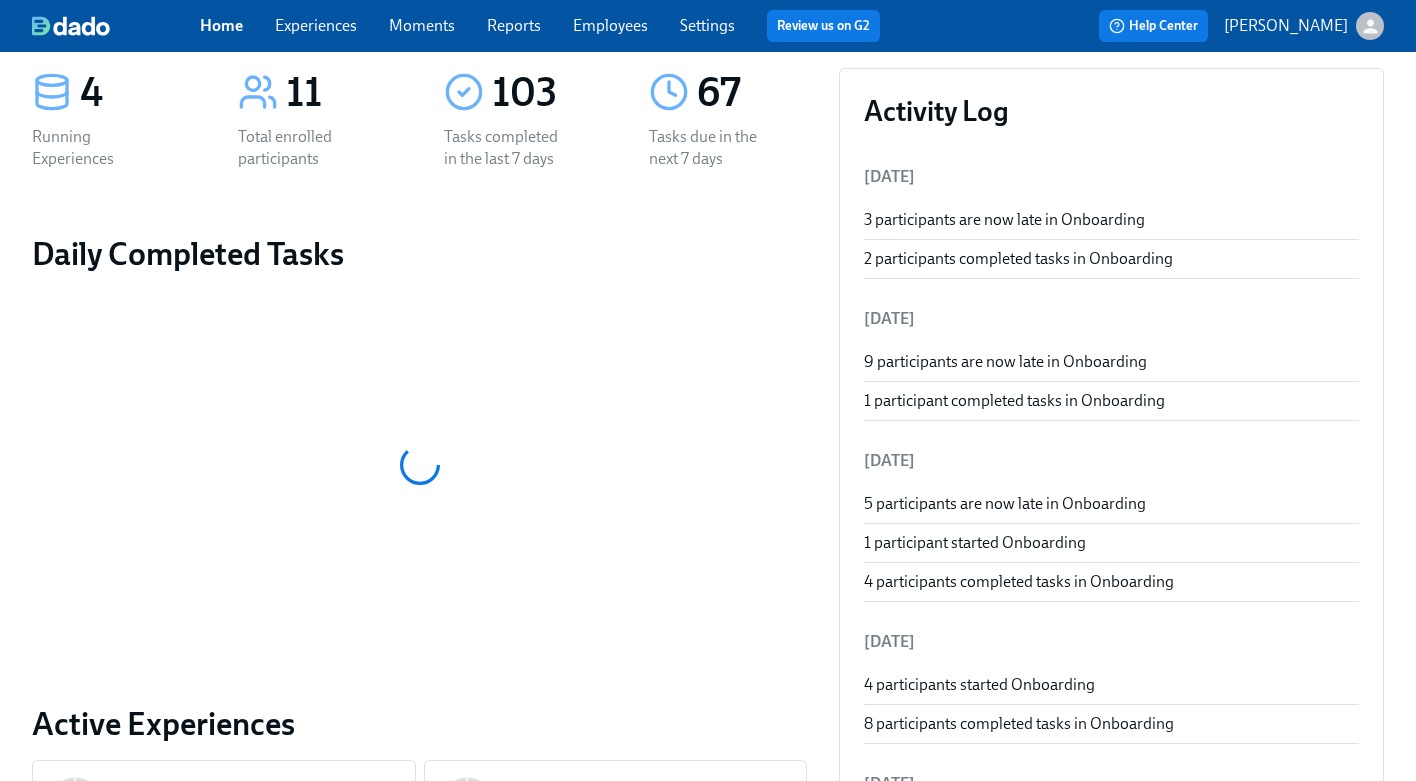 click on "2 participants   completed tasks in   Onboarding" at bounding box center (1111, 259) 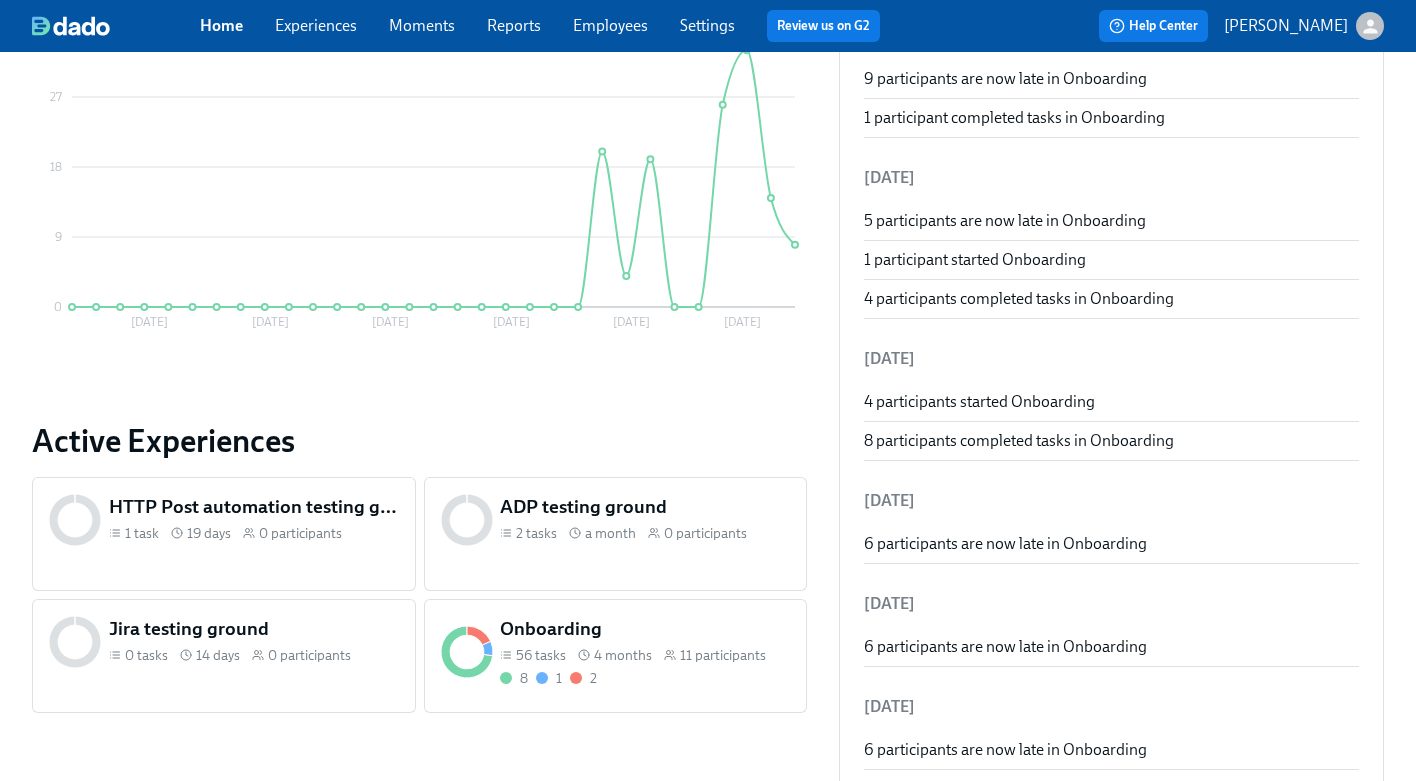 scroll, scrollTop: 0, scrollLeft: 0, axis: both 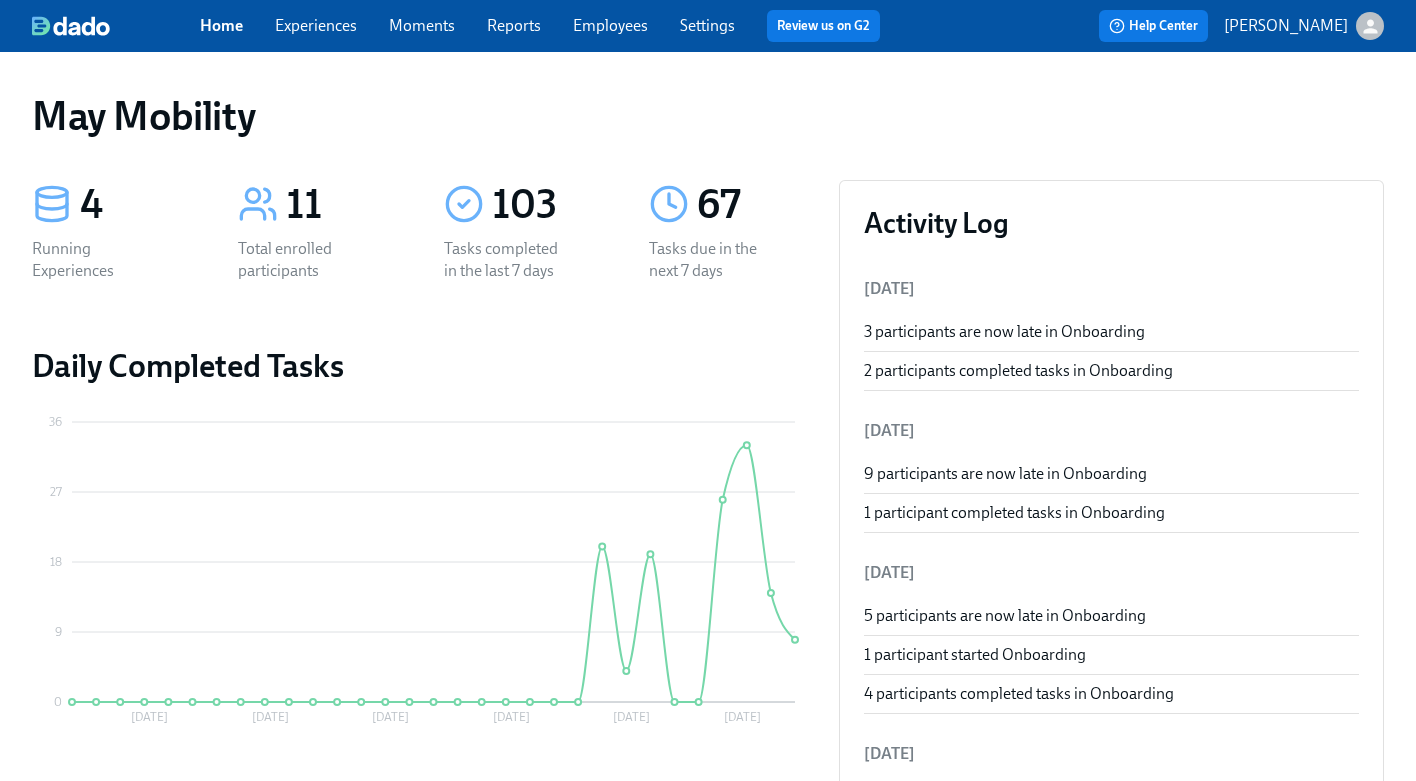 click on "Experiences" at bounding box center (316, 25) 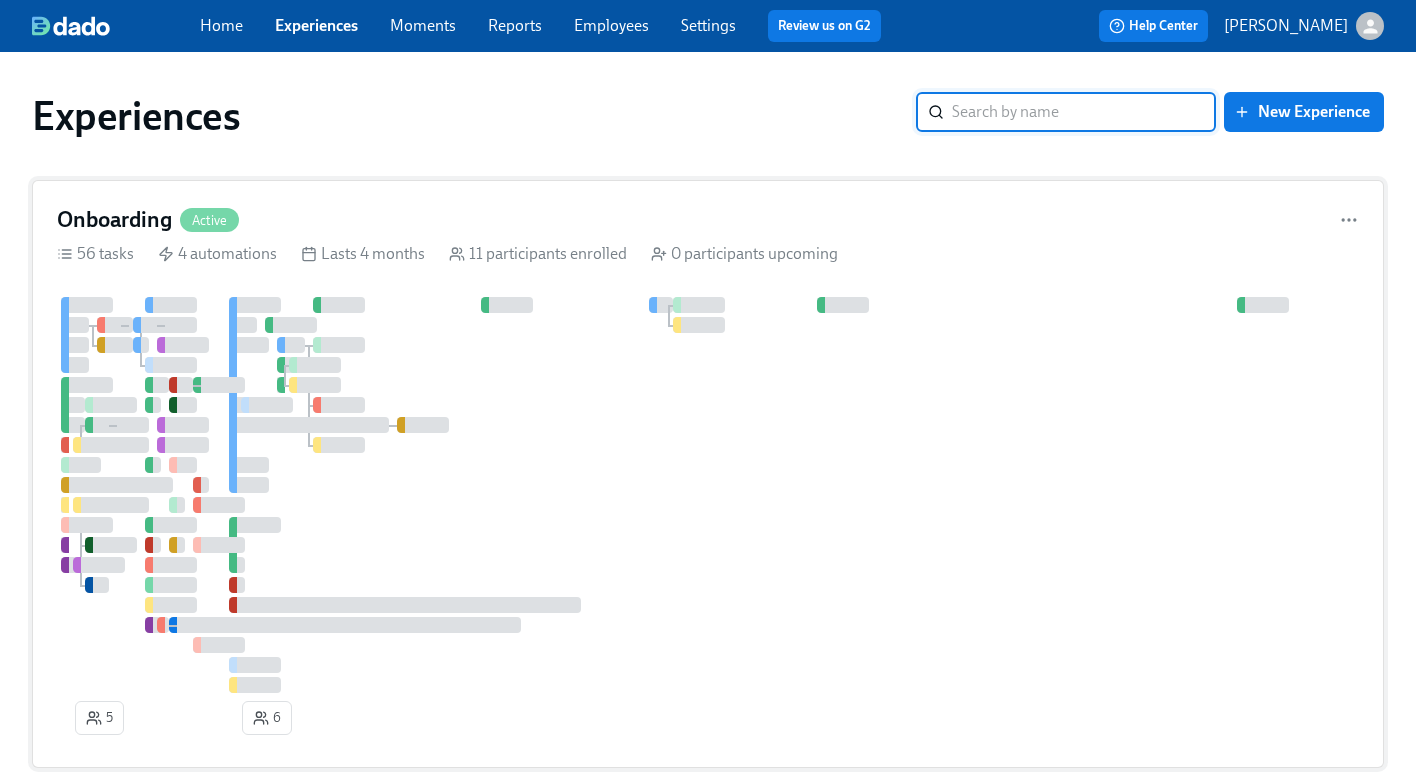 click on "Onboarding Active" at bounding box center [708, 220] 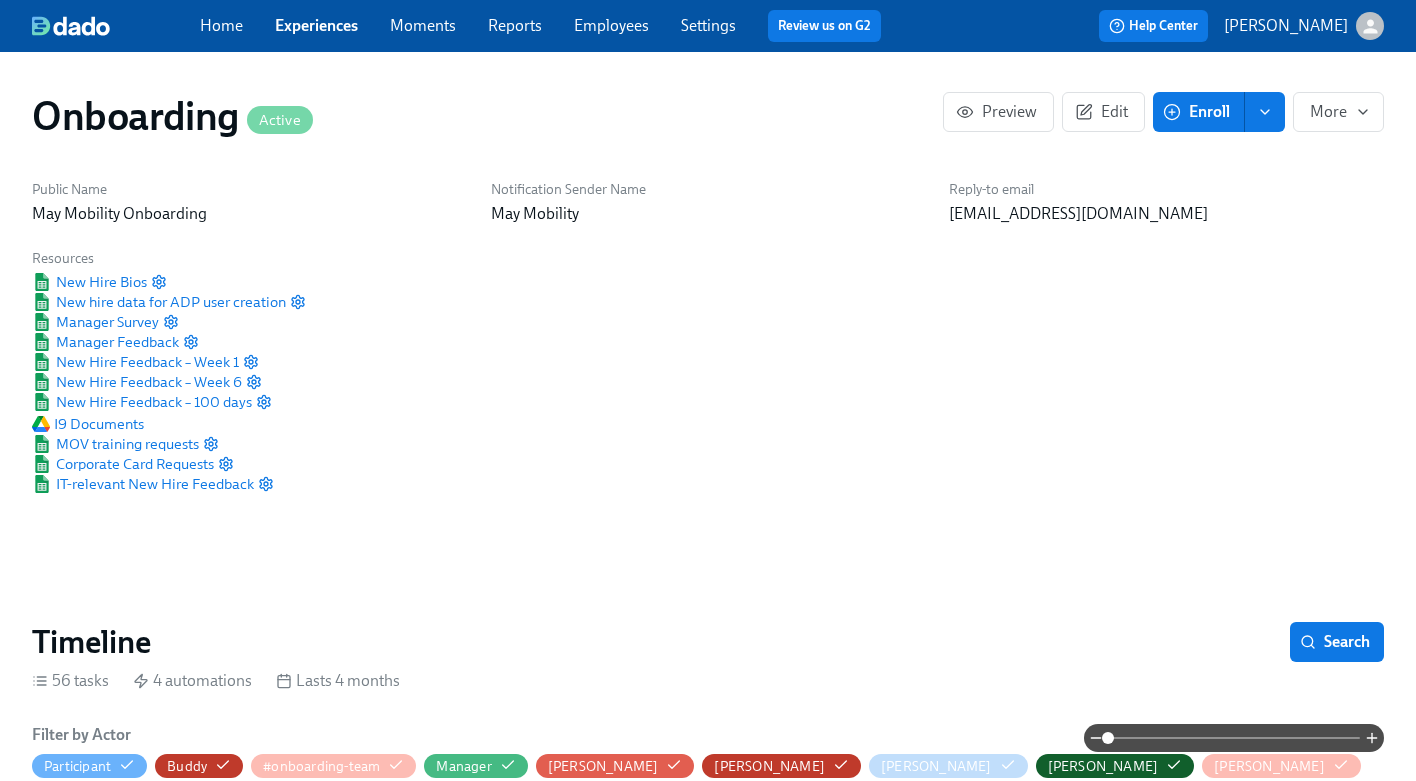 scroll, scrollTop: 0, scrollLeft: 3468, axis: horizontal 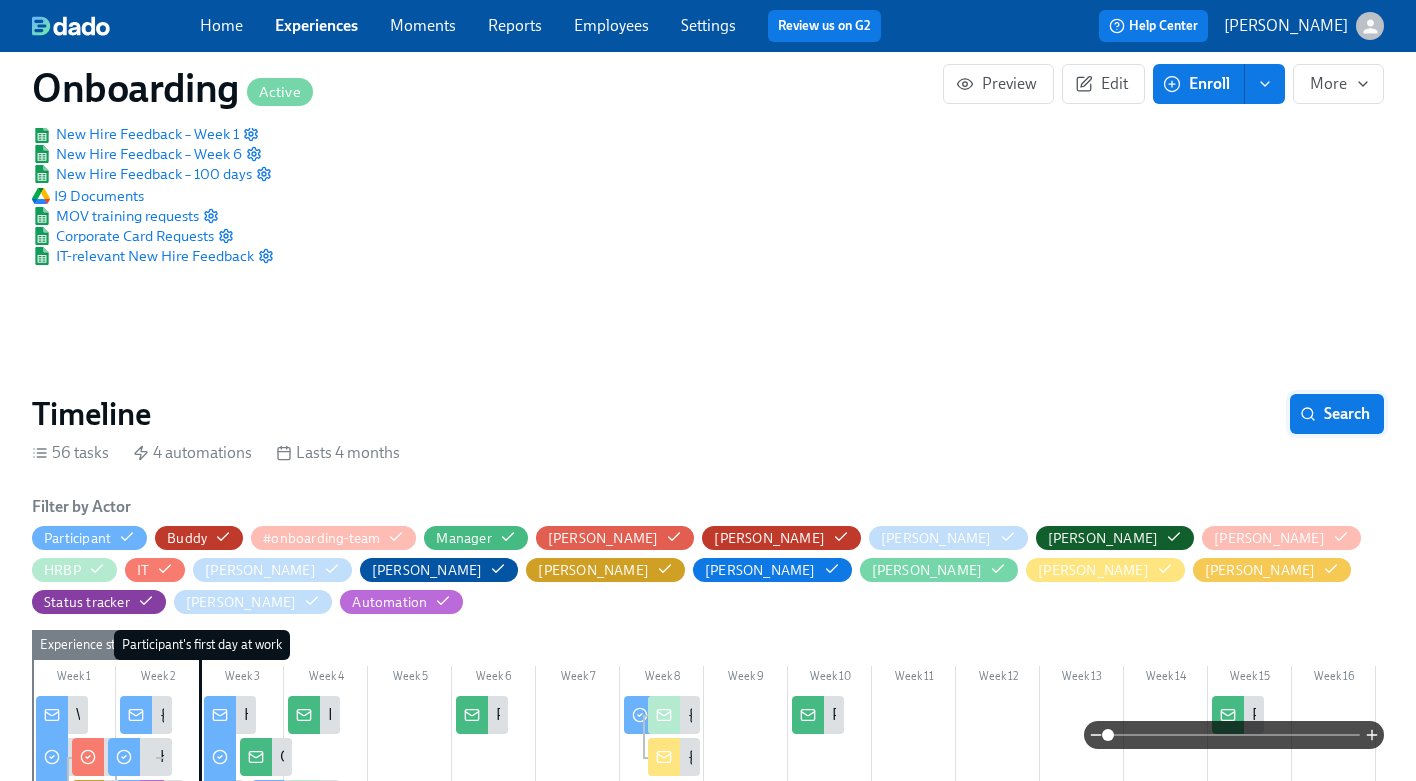 click on "Search" at bounding box center (1337, 414) 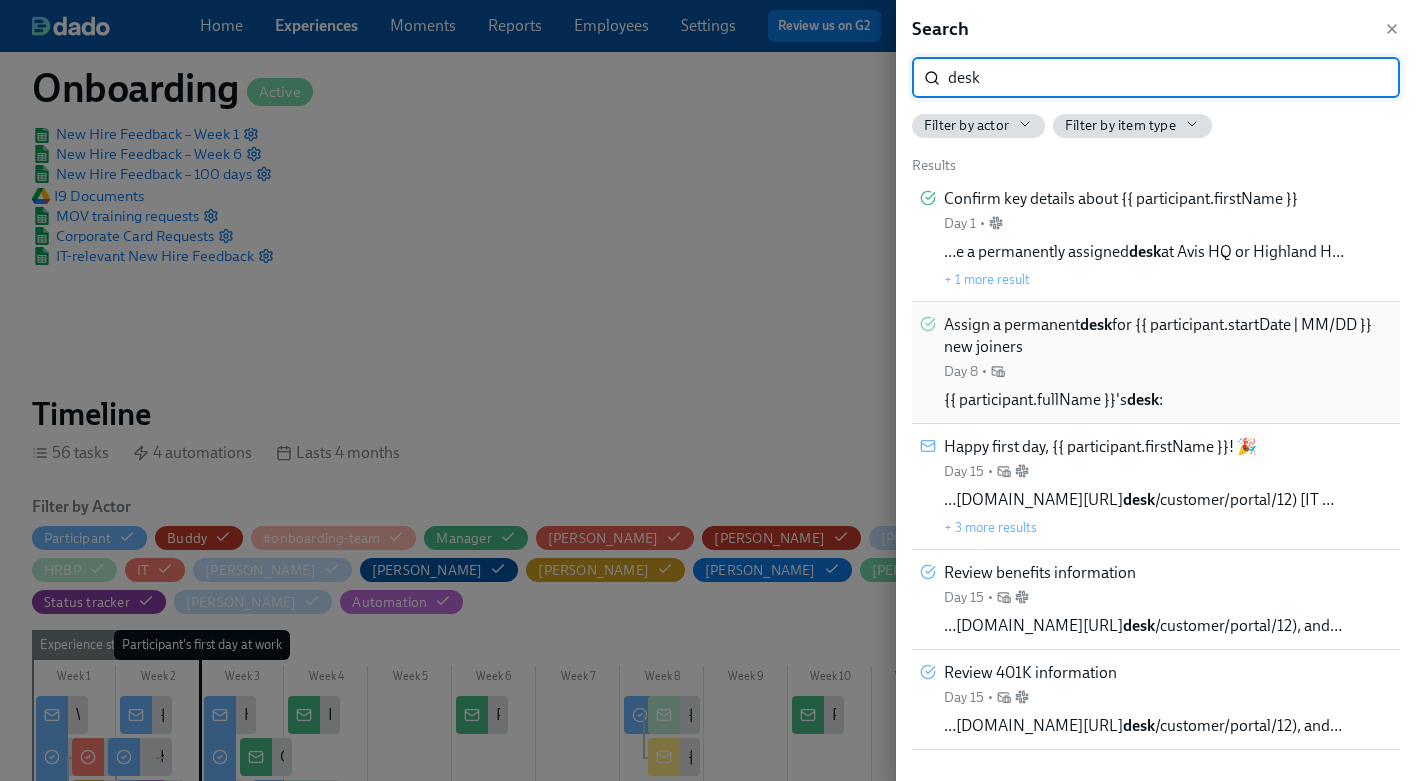 type on "desk" 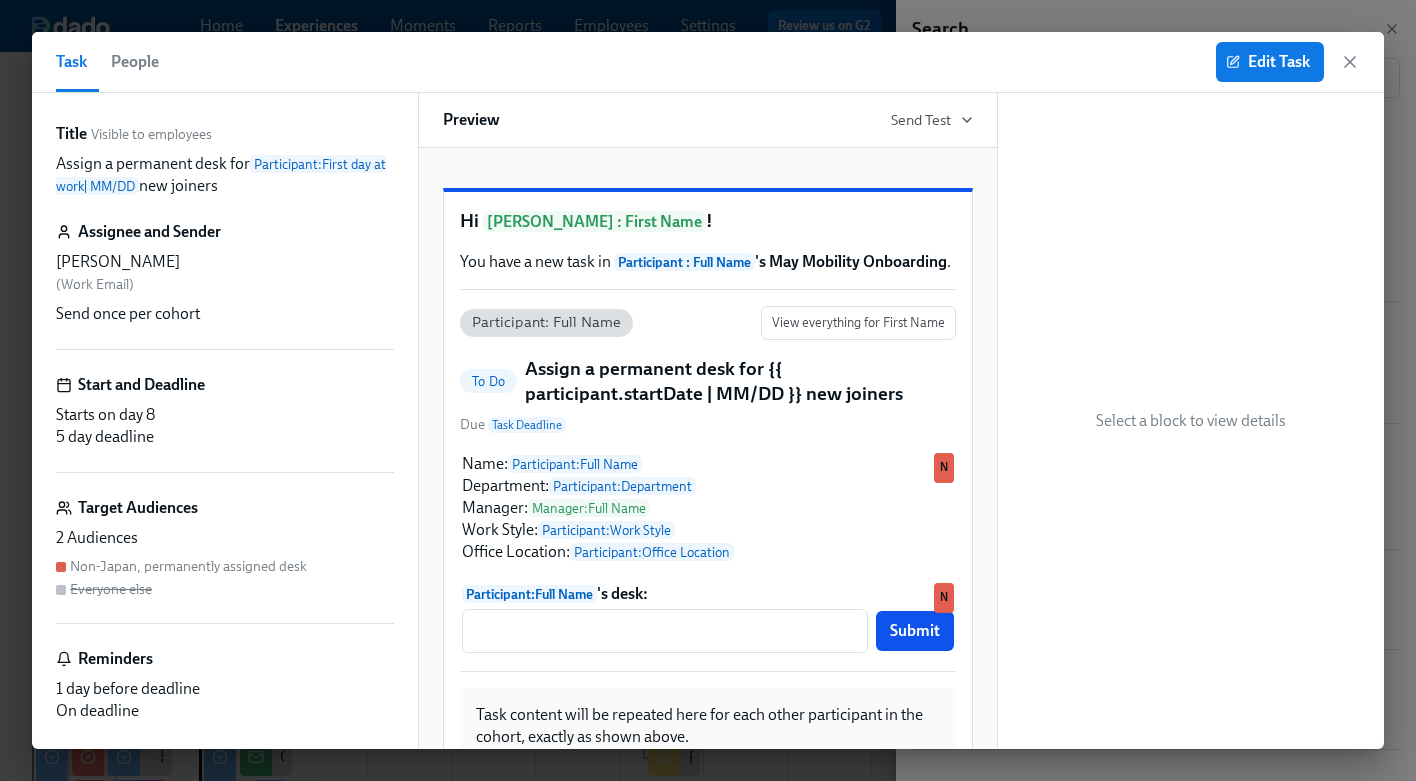 scroll, scrollTop: 0, scrollLeft: 0, axis: both 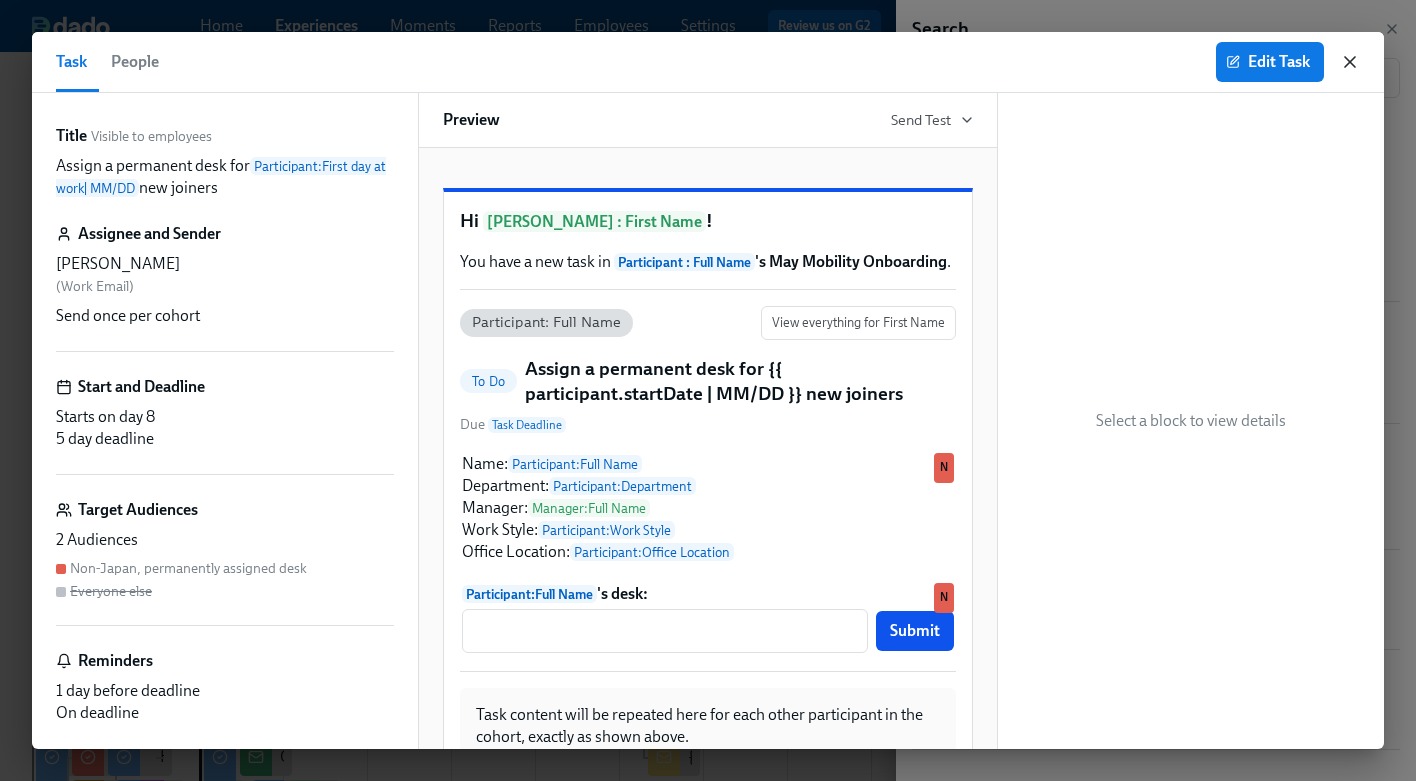 click 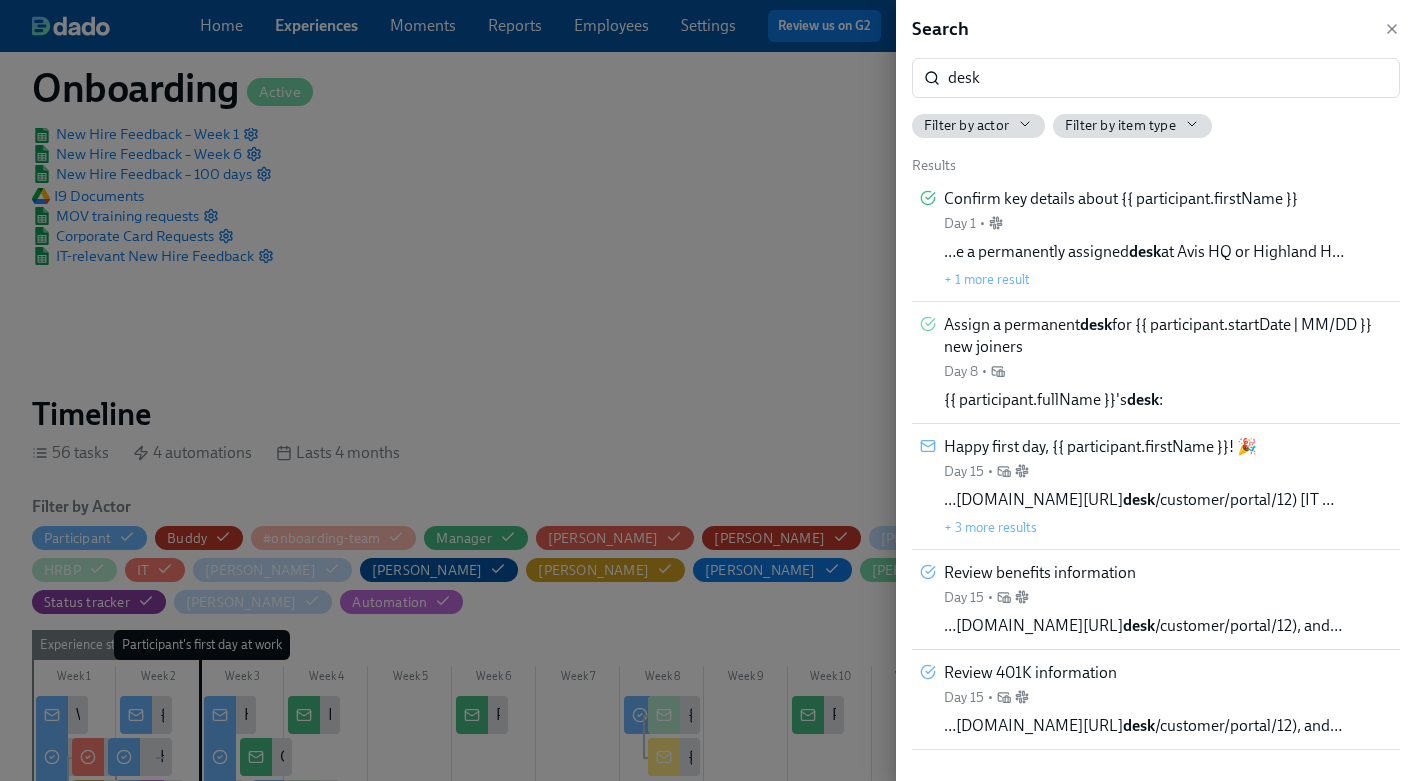 click at bounding box center [708, 390] 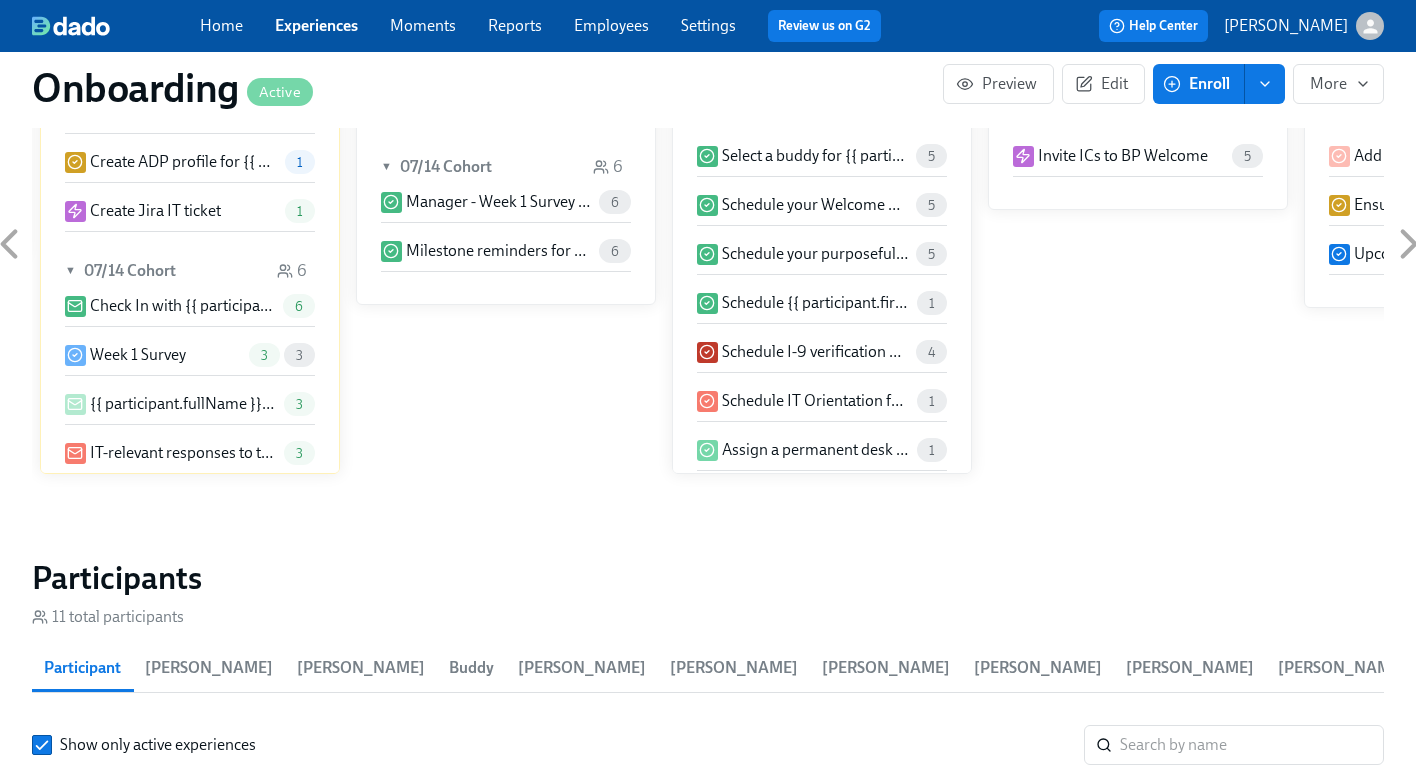 scroll, scrollTop: 1986, scrollLeft: 0, axis: vertical 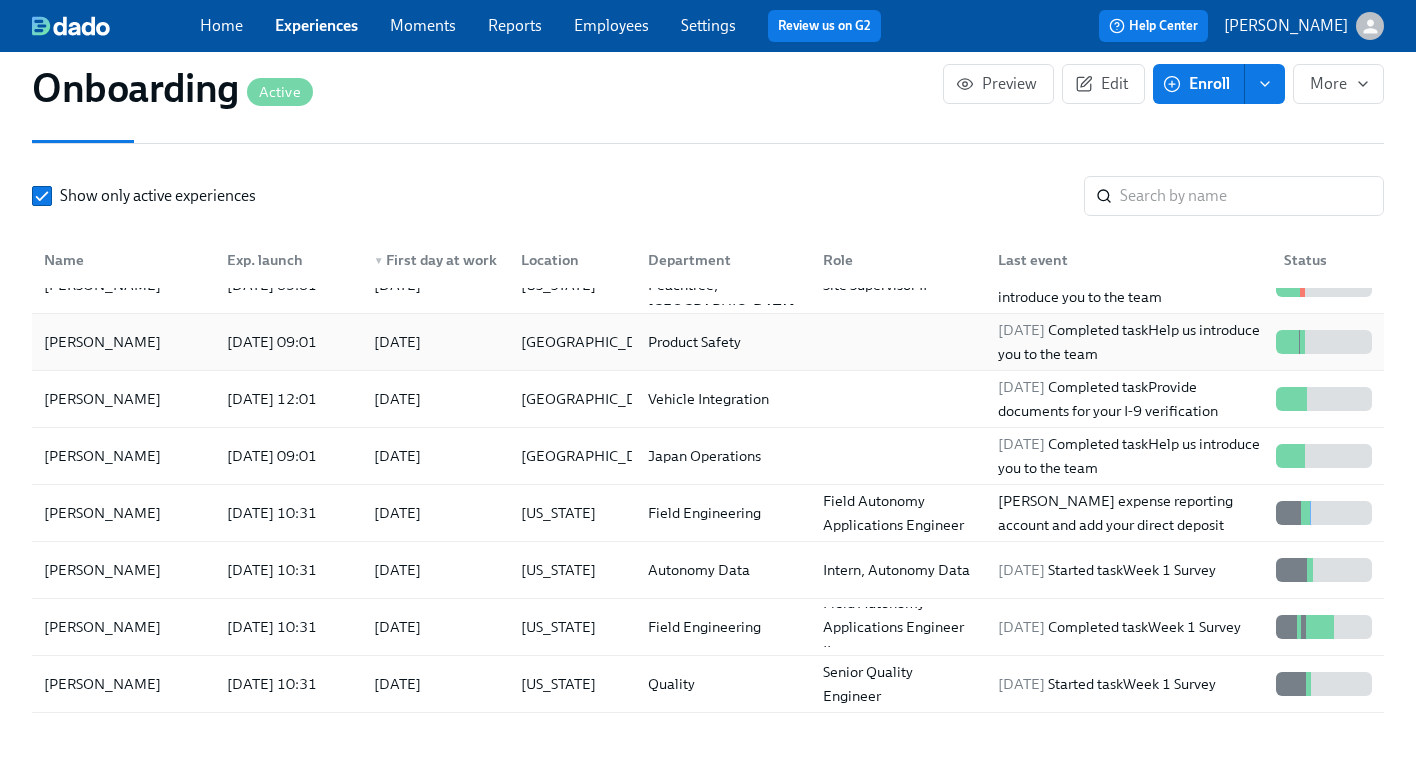 click on "[PERSON_NAME]" at bounding box center [102, 342] 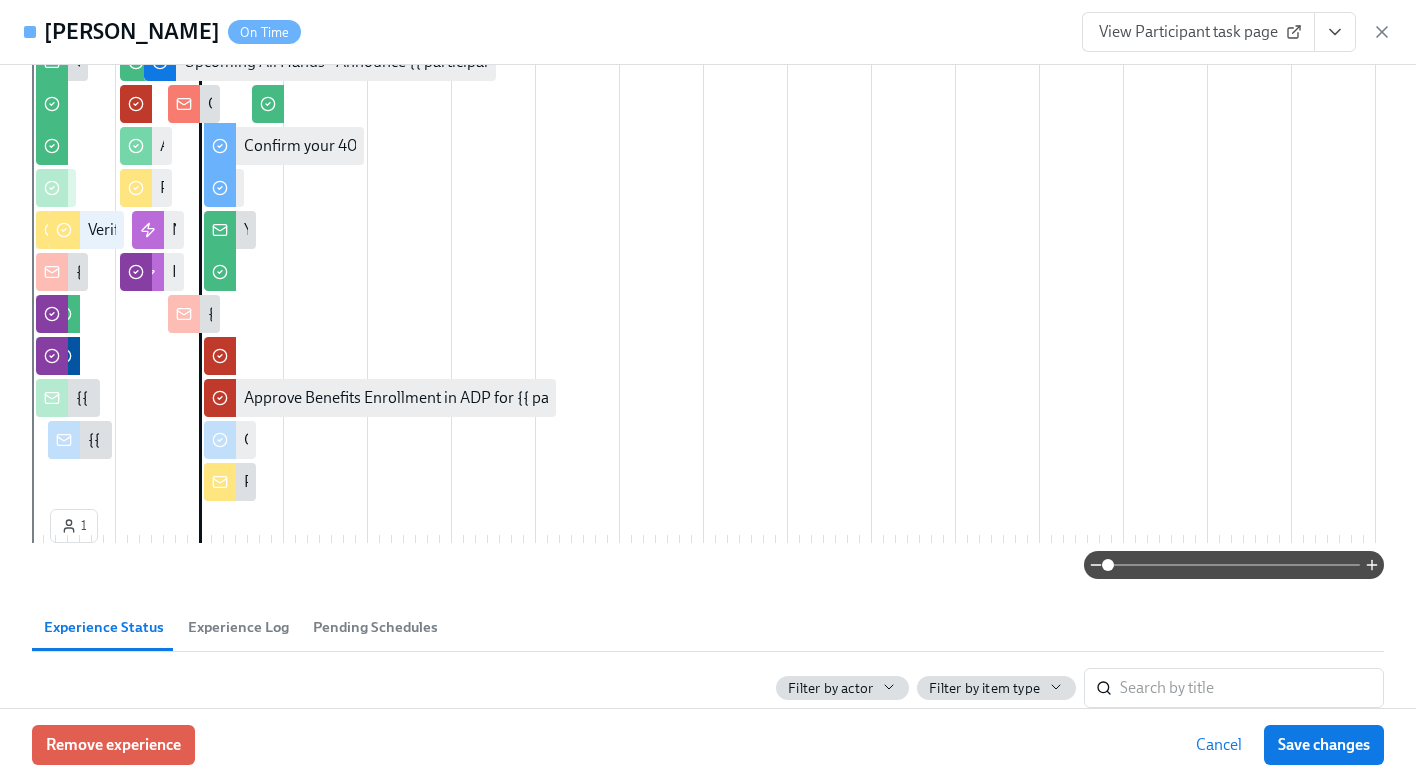 scroll, scrollTop: 660, scrollLeft: 0, axis: vertical 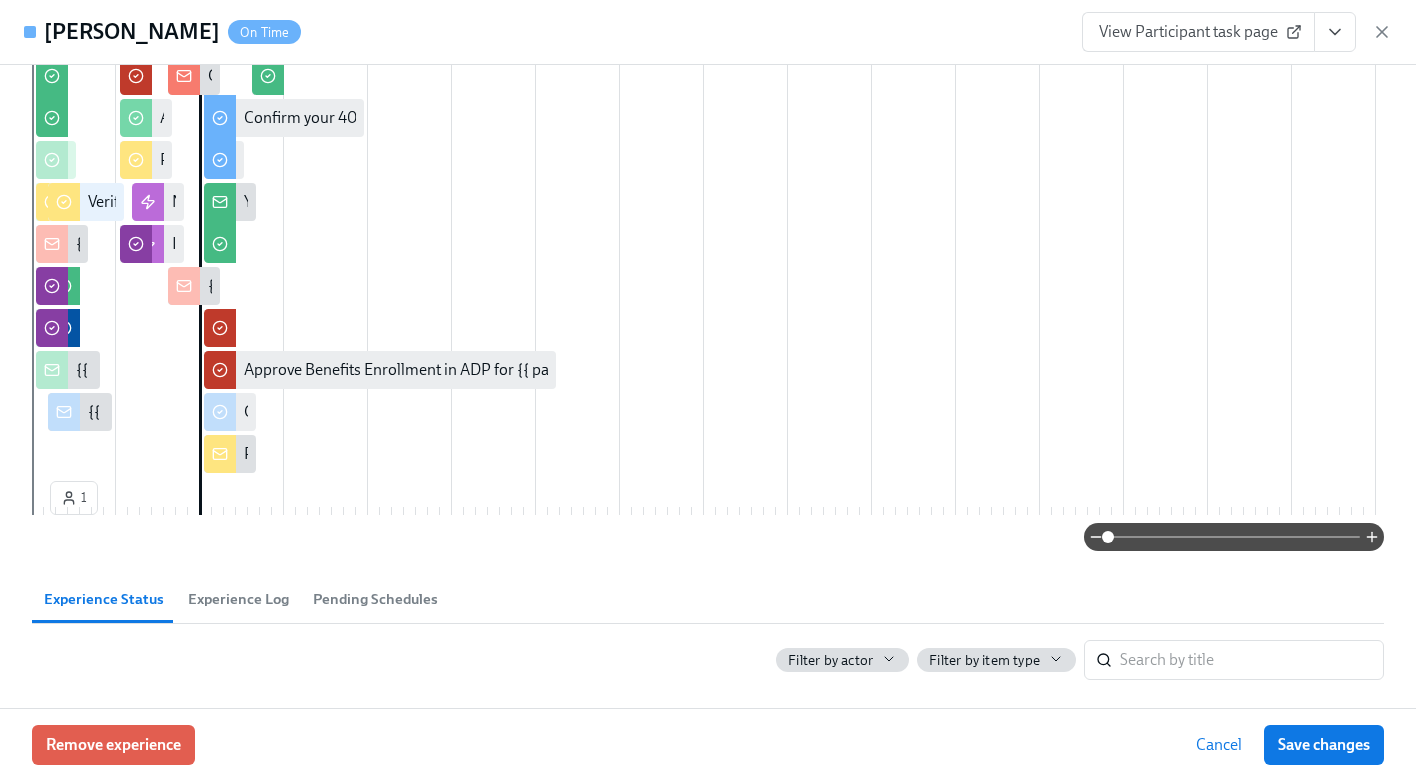 click on "View Participant task page" at bounding box center (1198, 32) 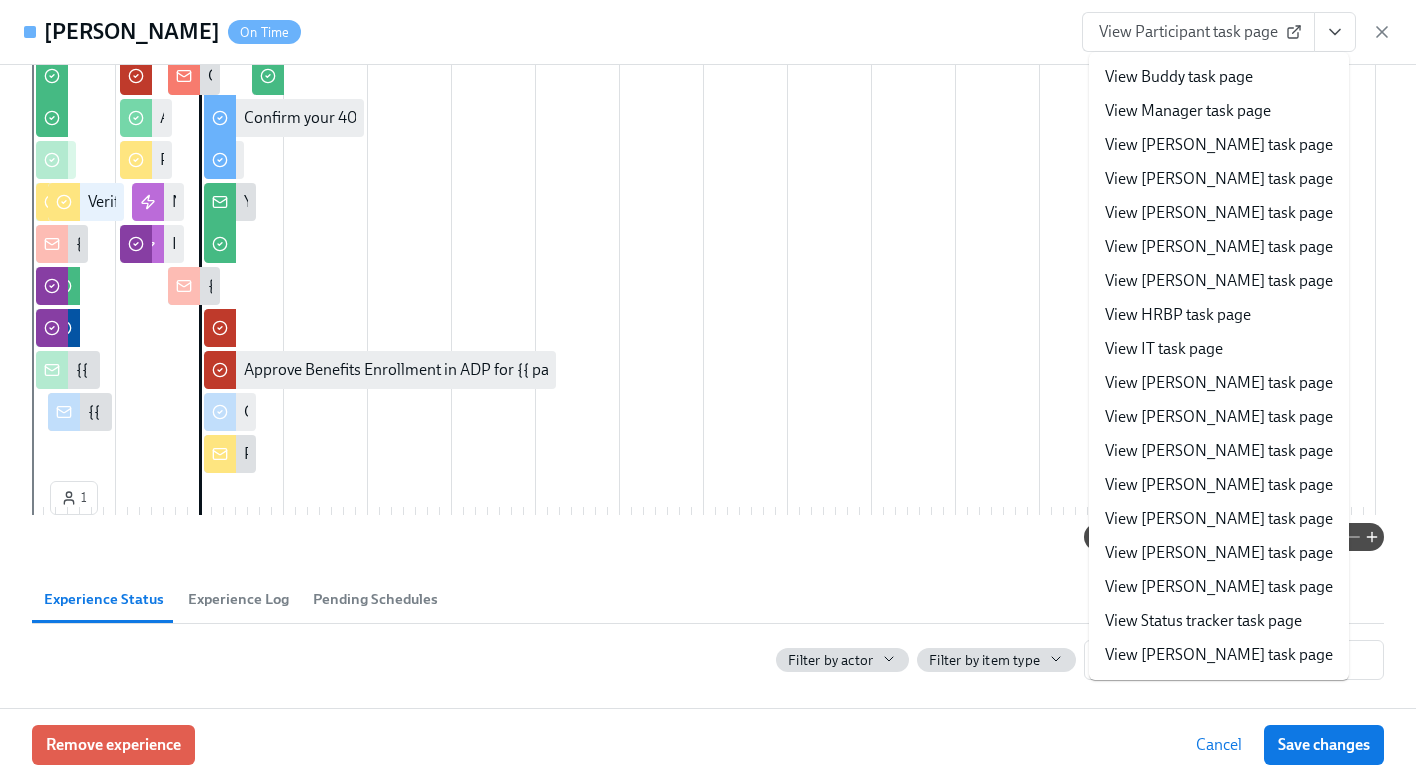click on "View Manager task page" at bounding box center (1188, 111) 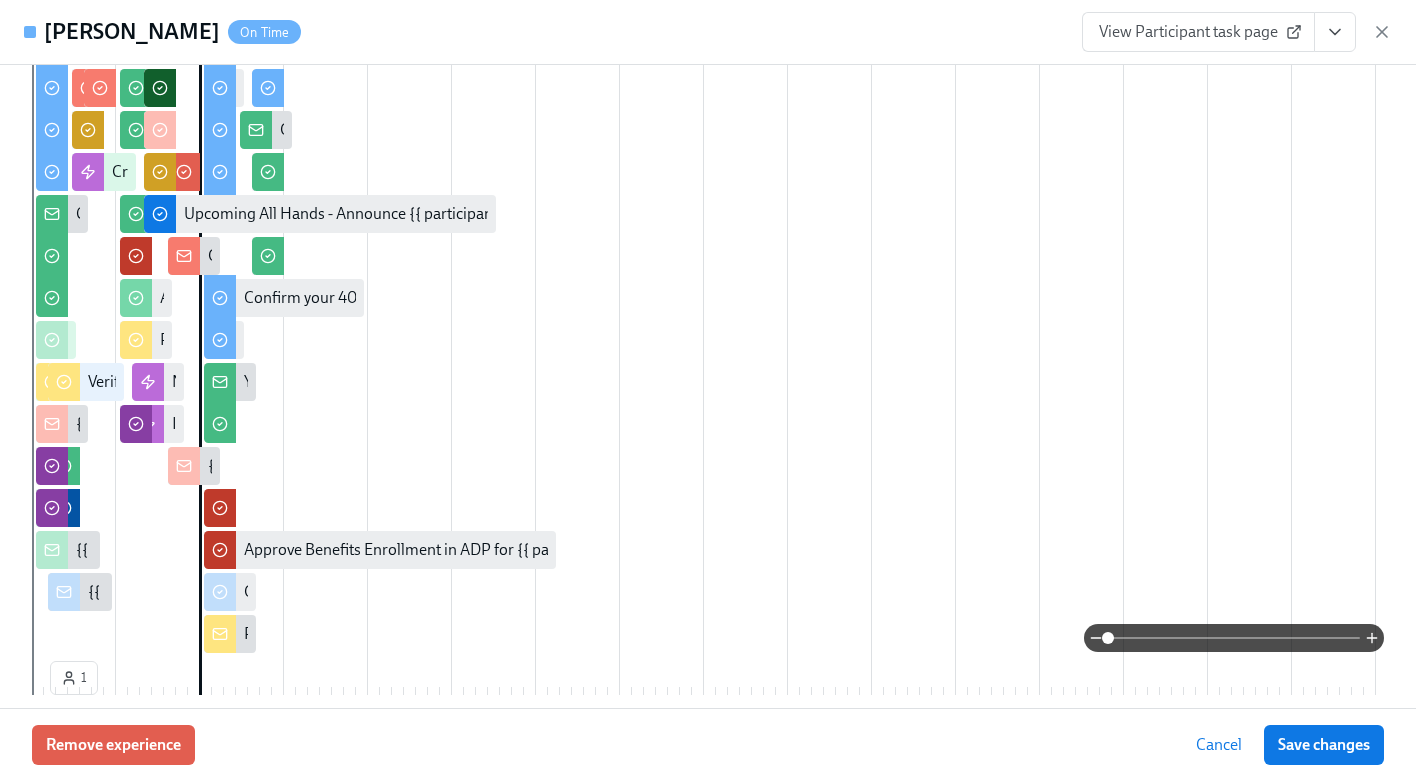 scroll, scrollTop: 0, scrollLeft: 0, axis: both 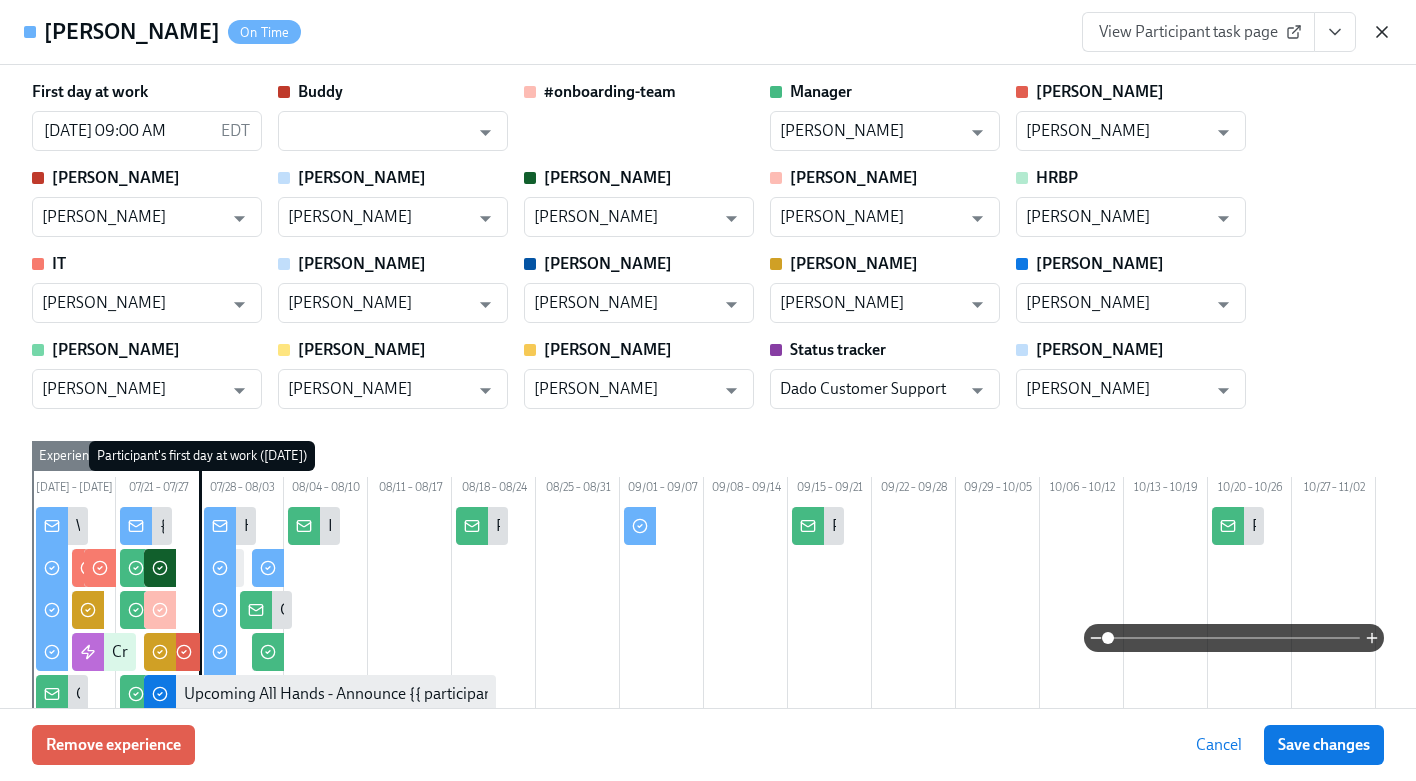 click 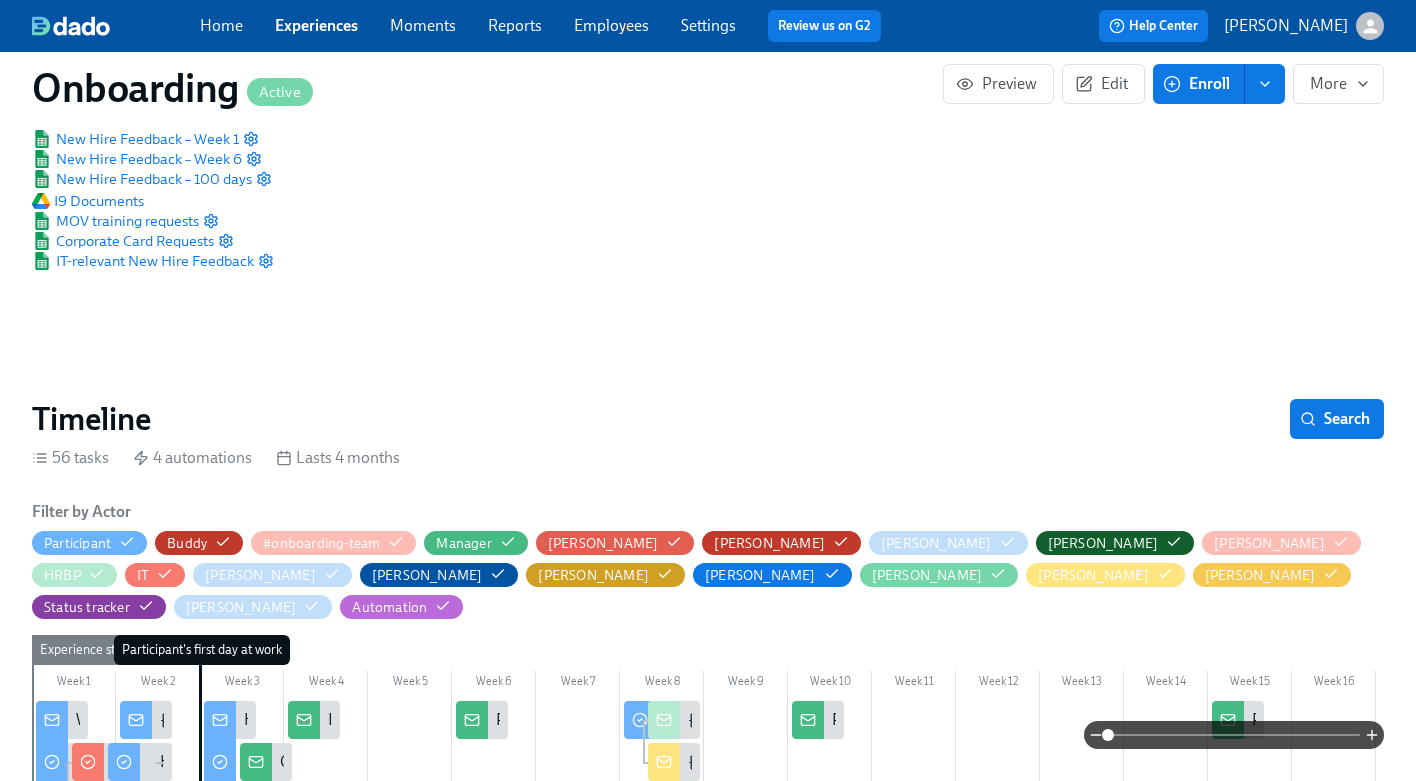 scroll, scrollTop: 196, scrollLeft: 0, axis: vertical 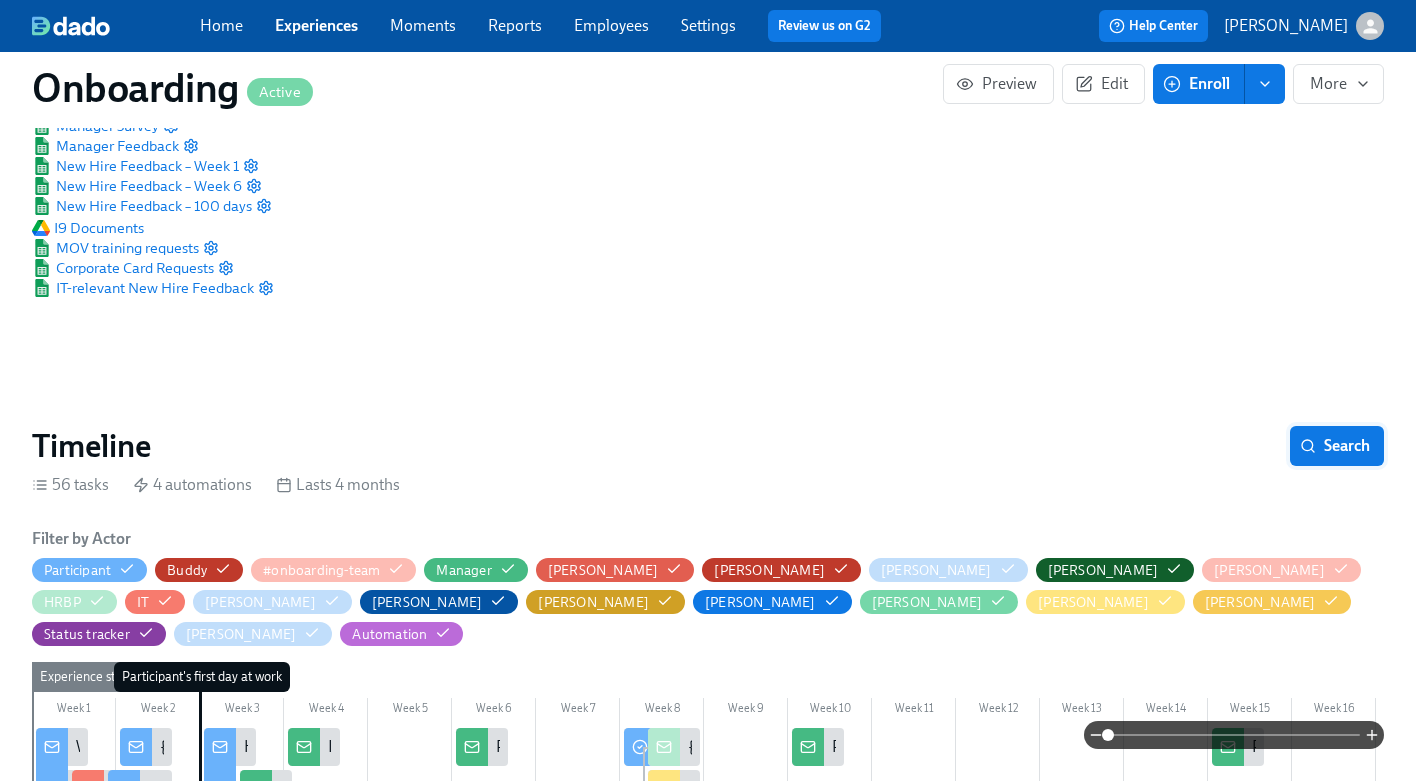 click on "Search" at bounding box center [1337, 446] 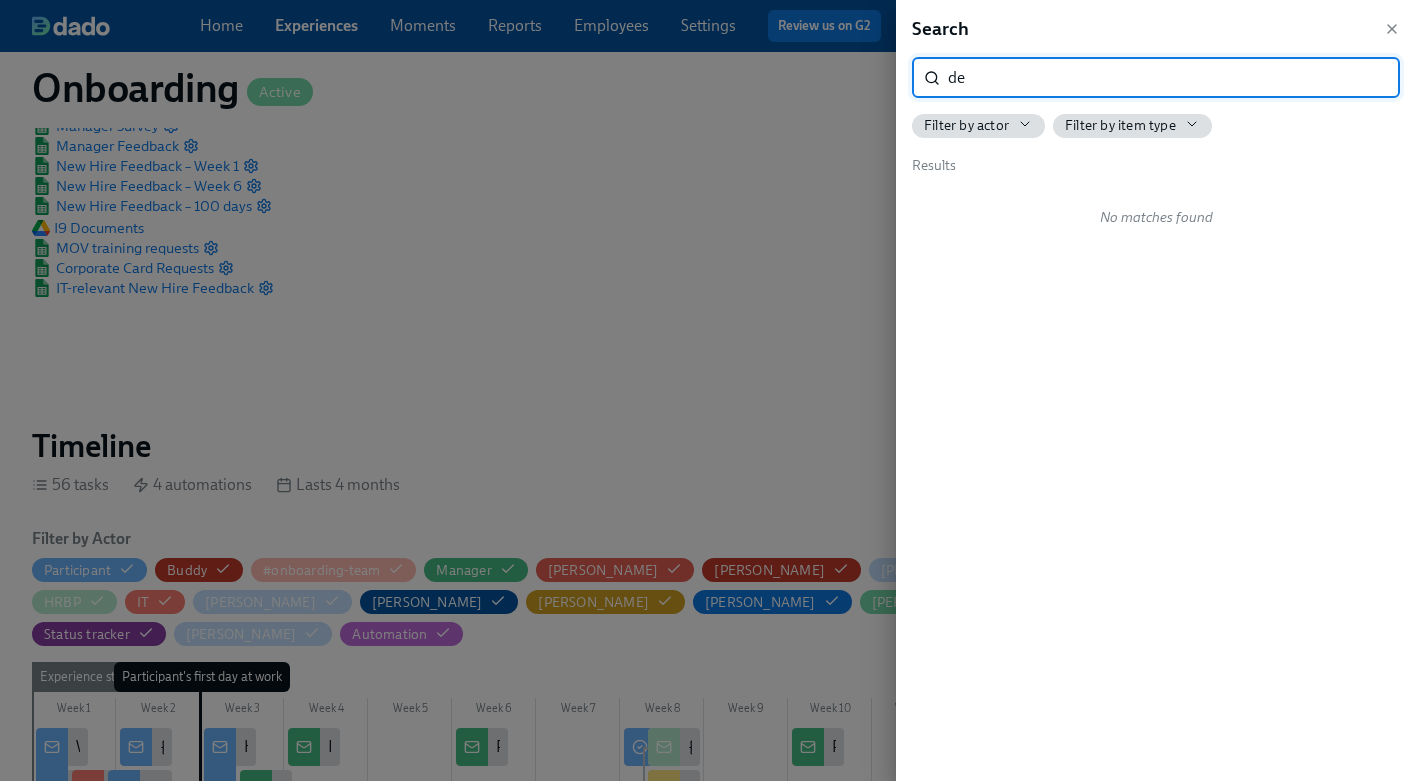 type on "d" 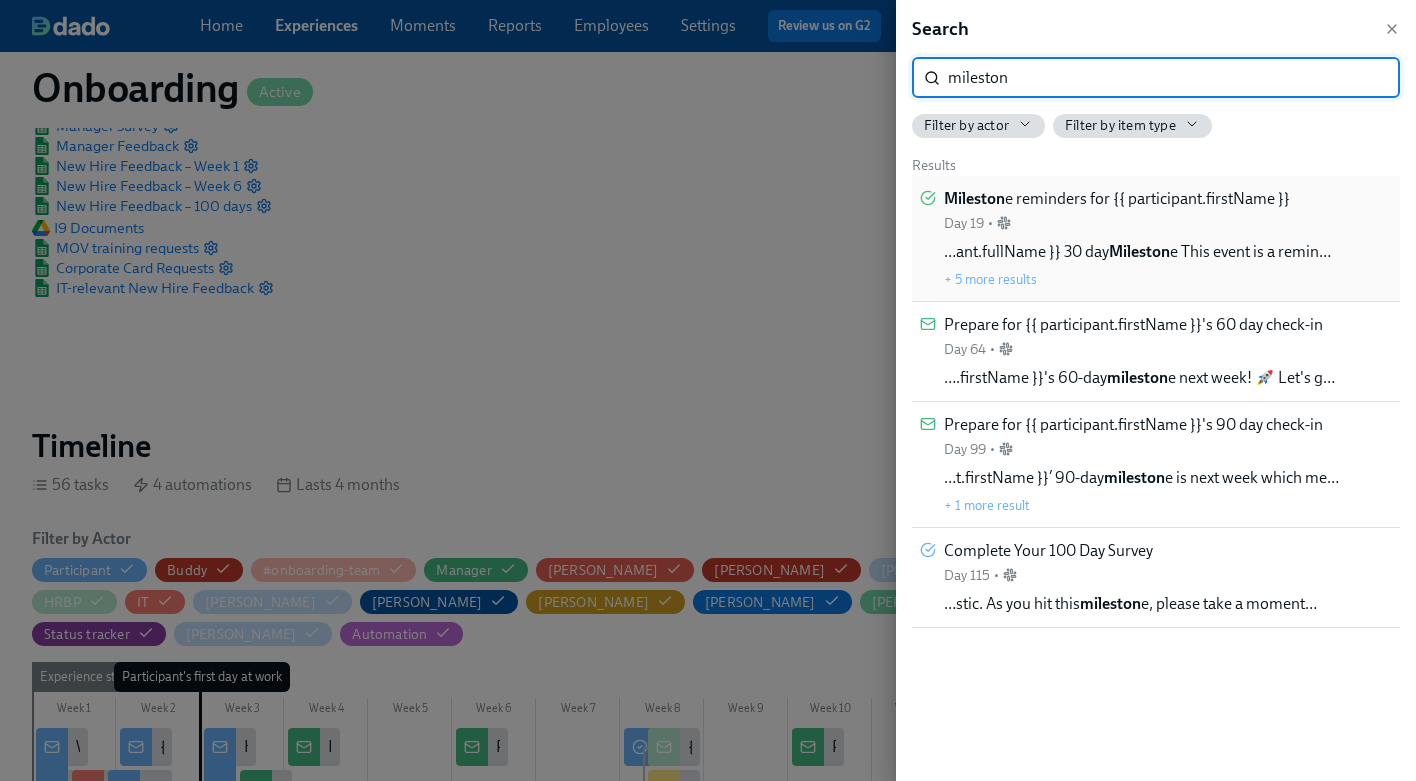type on "mileston" 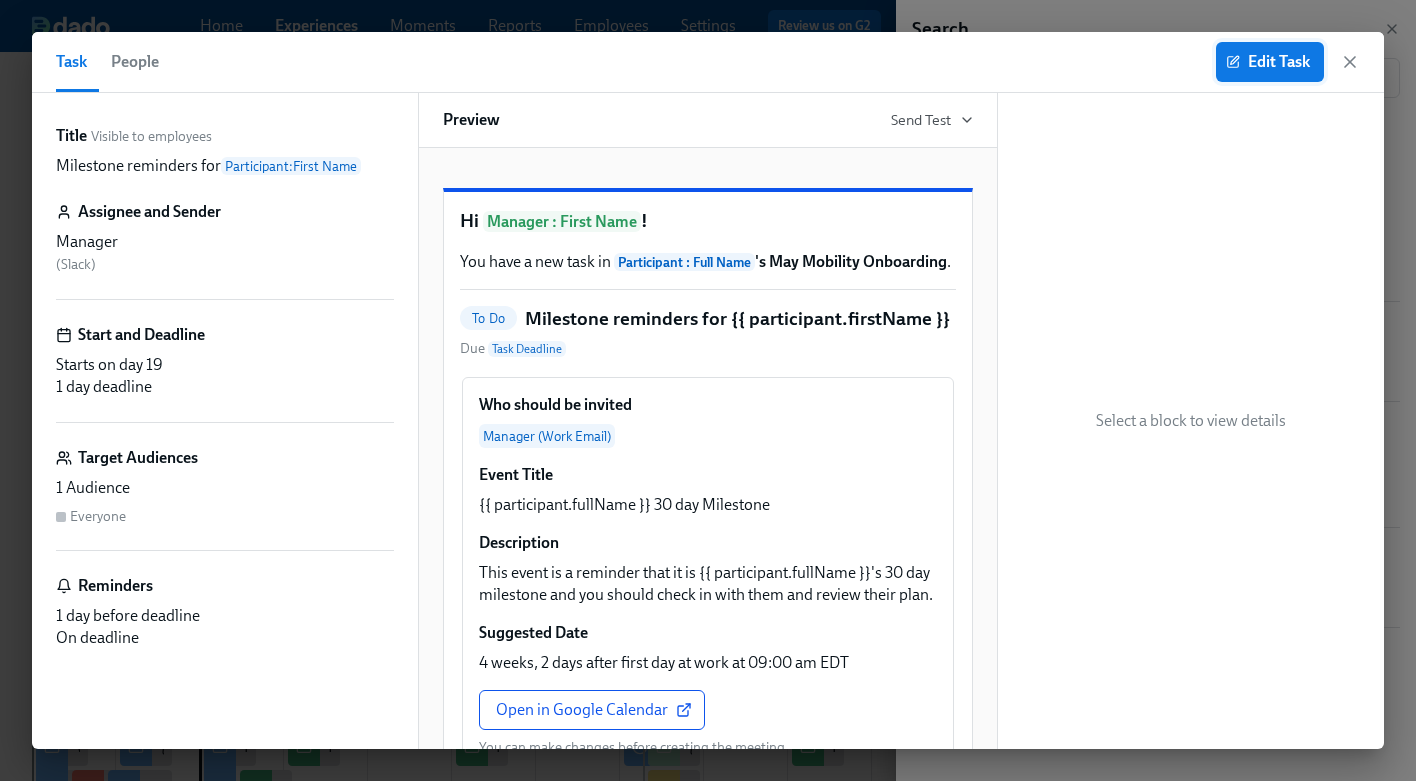 click 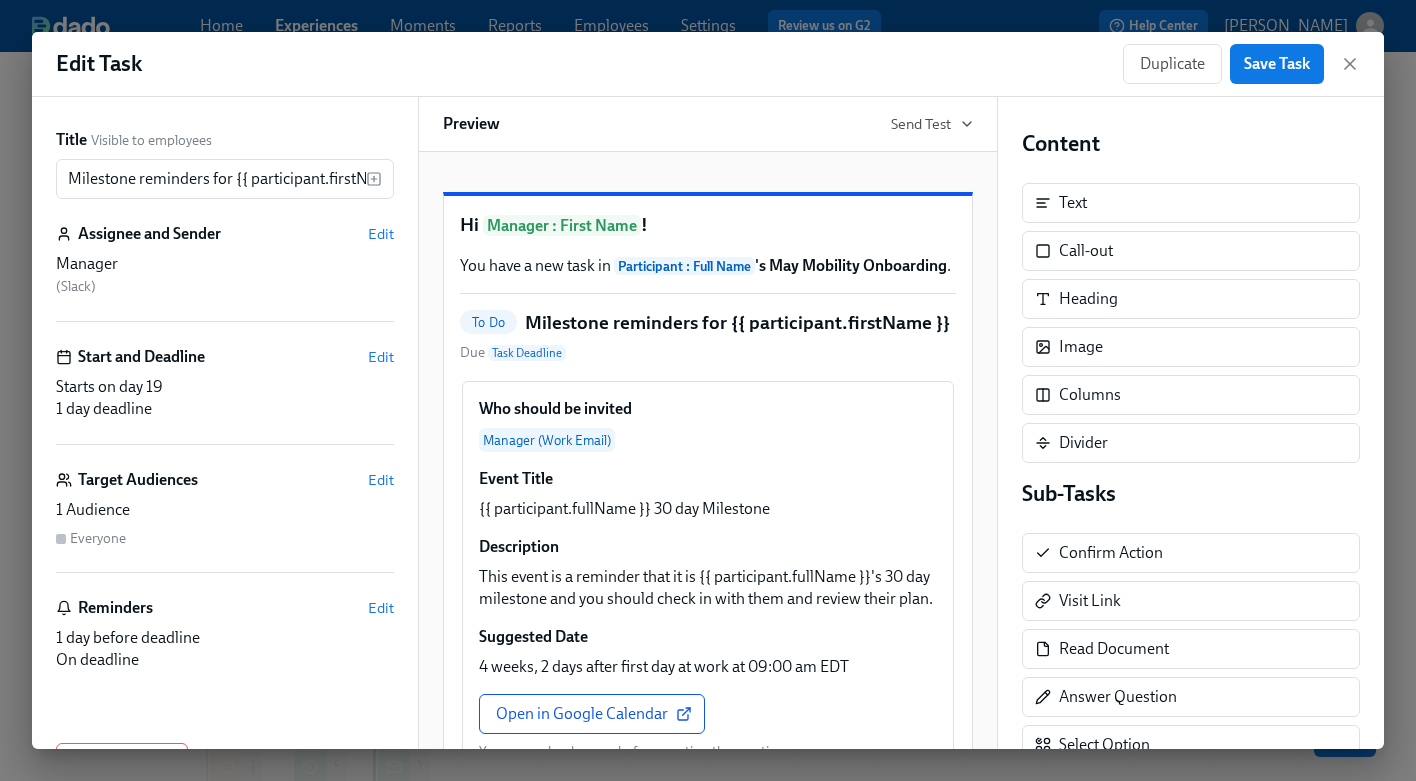 scroll, scrollTop: 0, scrollLeft: 0, axis: both 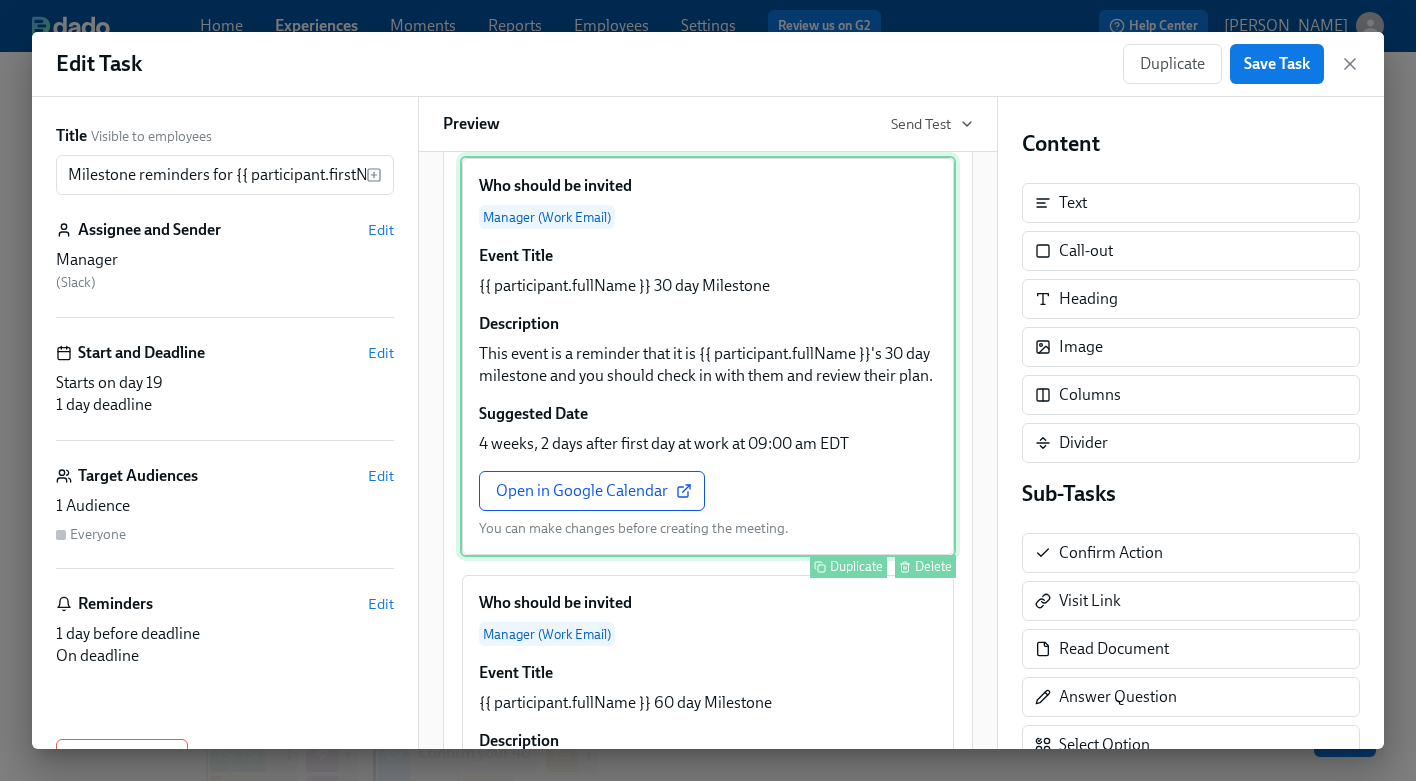 click on "Who should be invited Manager (Work Email) Event Title {{ participant.fullName }} 30 day Milestone Description This event is a reminder that it is {{ participant.fullName }}'s 30 day milestone and you should check in with them and review their plan. Suggested Date 4 weeks, 2 days after first day at work at 09:00 am EDT Open in Google Calendar You can make changes before creating the meeting.   Duplicate   Delete" at bounding box center [708, 356] 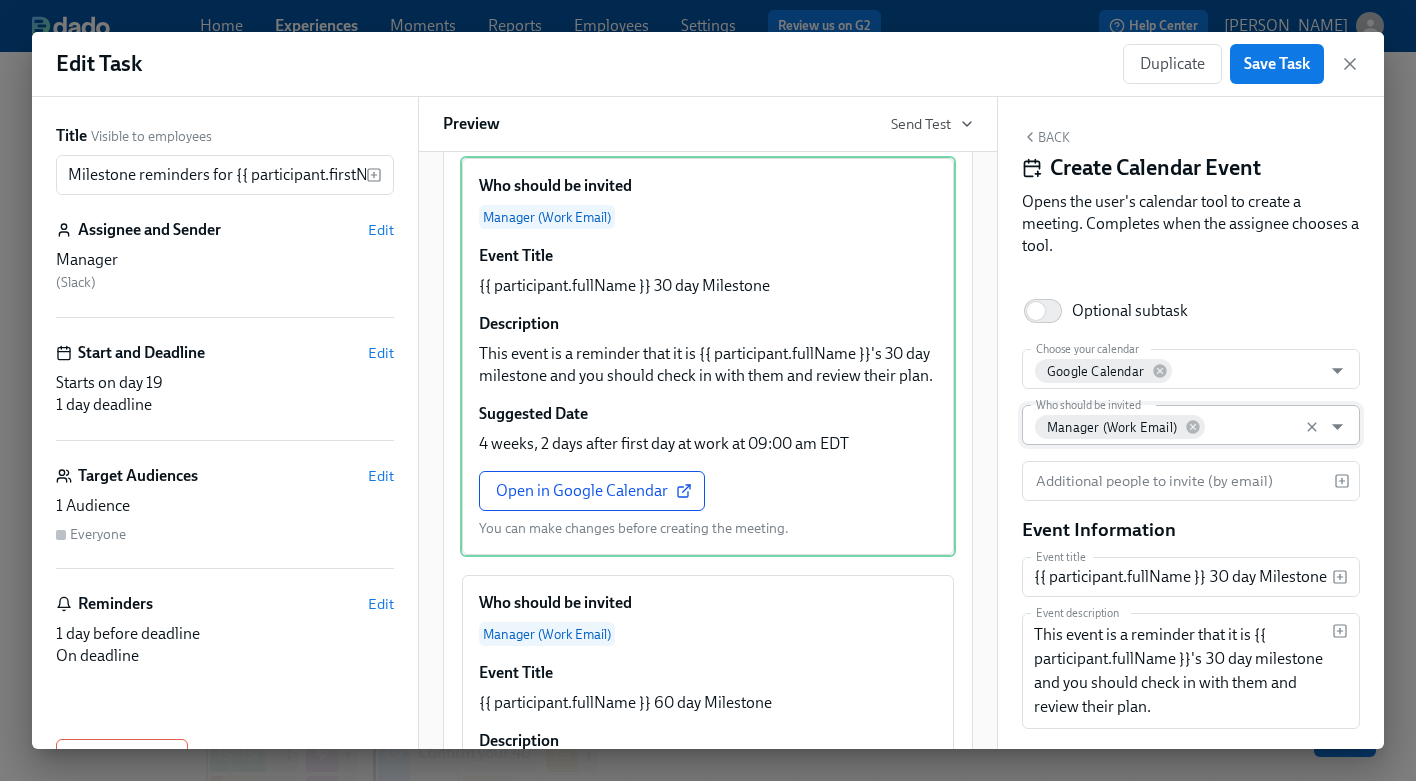 click on "Who should be invited" at bounding box center [1260, 425] 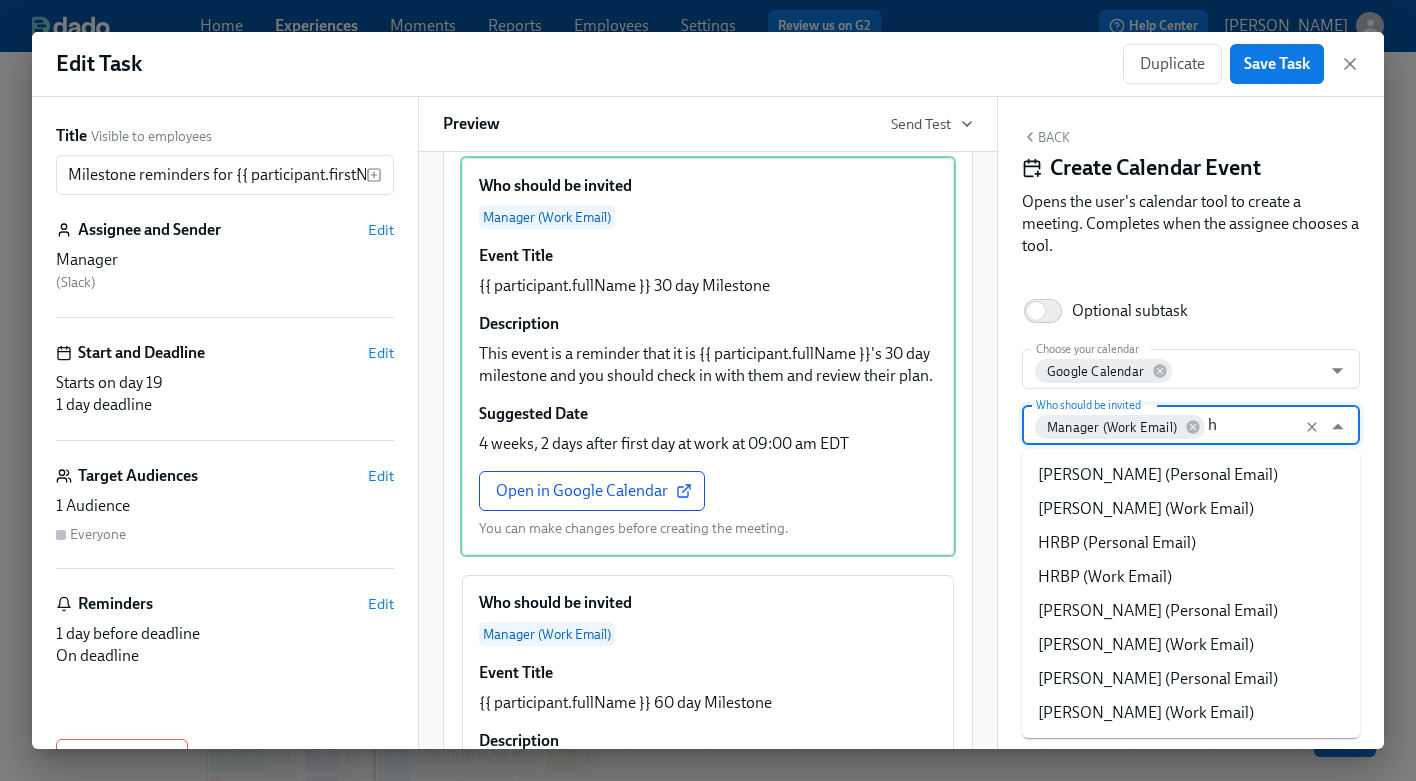 type on "hr" 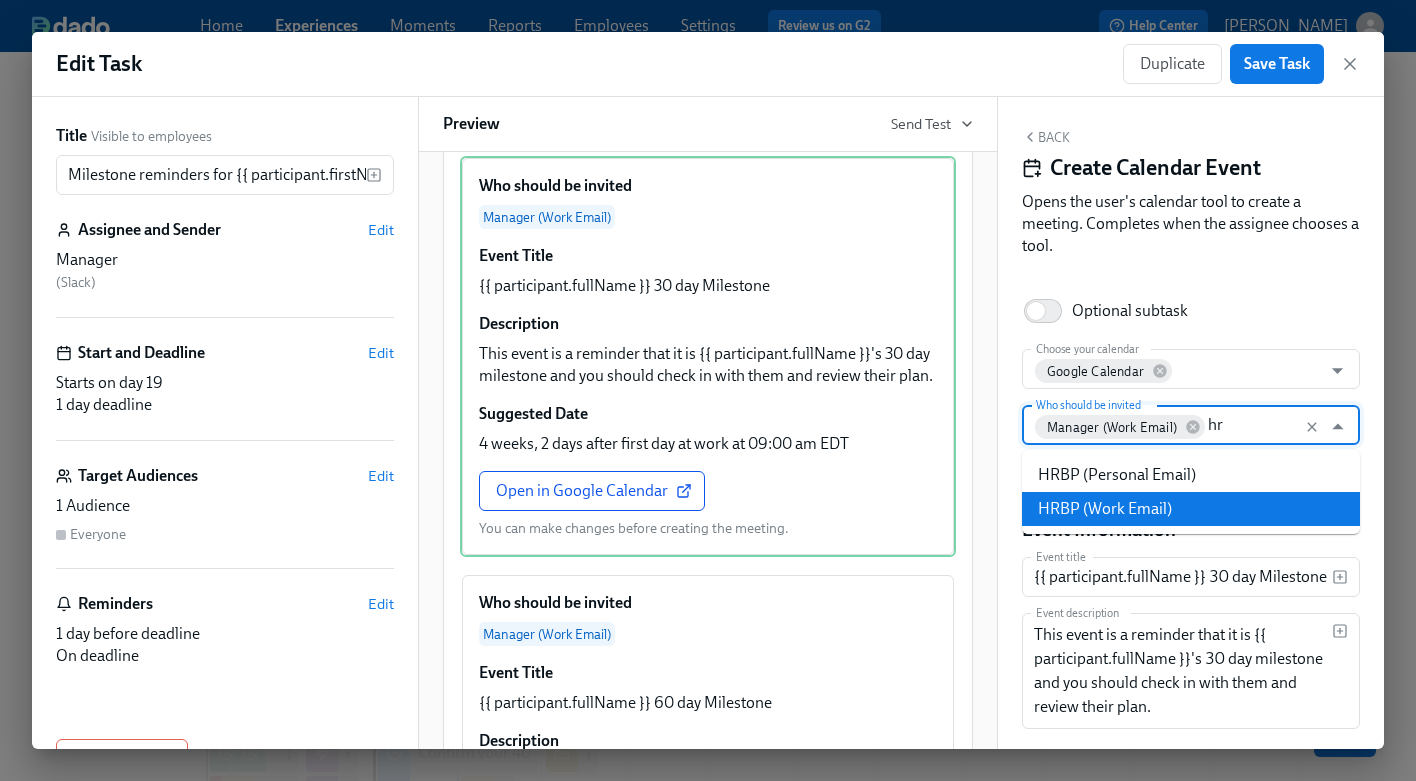 click on "HRBP (Work Email)" at bounding box center [1191, 509] 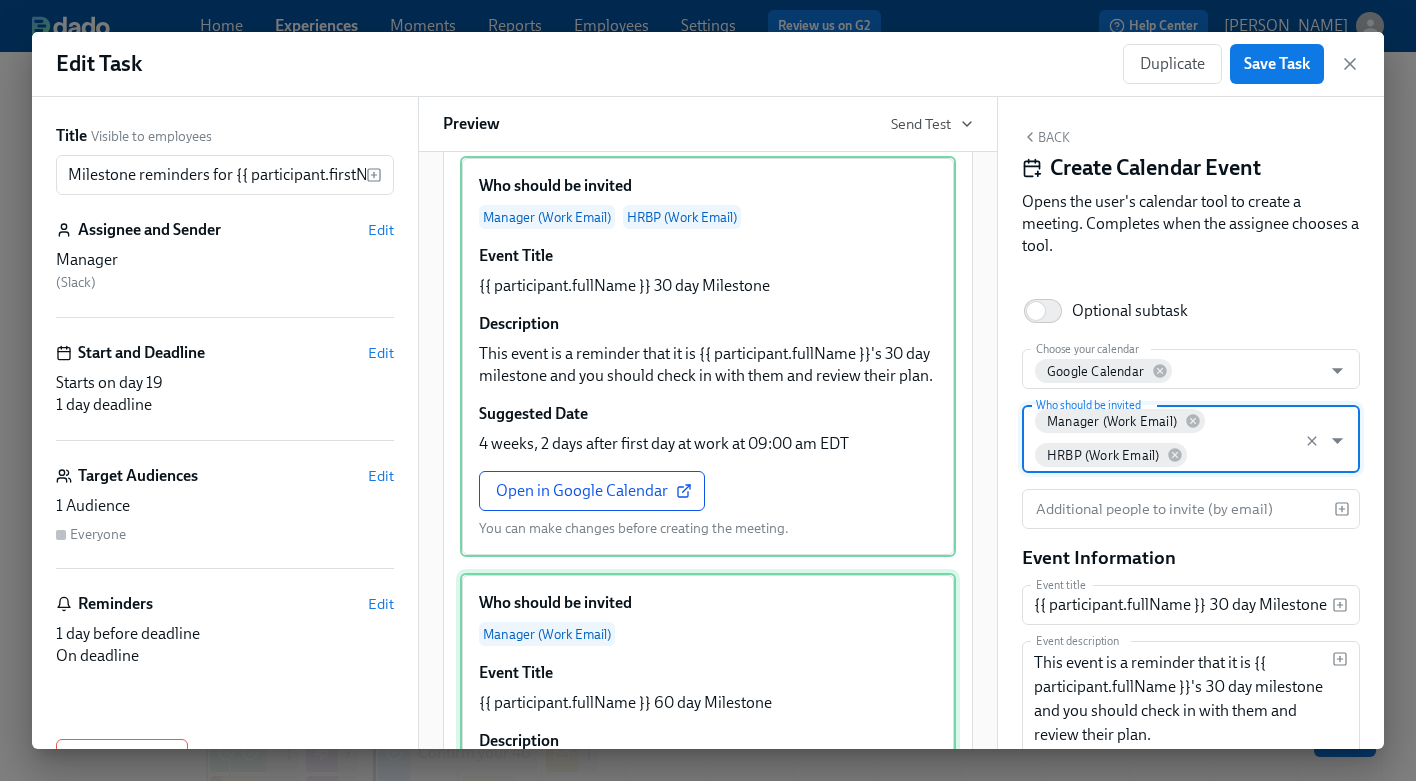 click on "Who should be invited Manager (Work Email) Event Title {{ participant.fullName }} 60 day Milestone Description This event is a reminder that it is {{ participant.fullName }}'s 60 day milestone and you should check in with them and review their plan. Suggested Date 8 weeks, 4 days after first day at work at 09:00 am EDT Open in Google Calendar You can make changes before creating the meeting.   Duplicate   Delete" at bounding box center [708, 773] 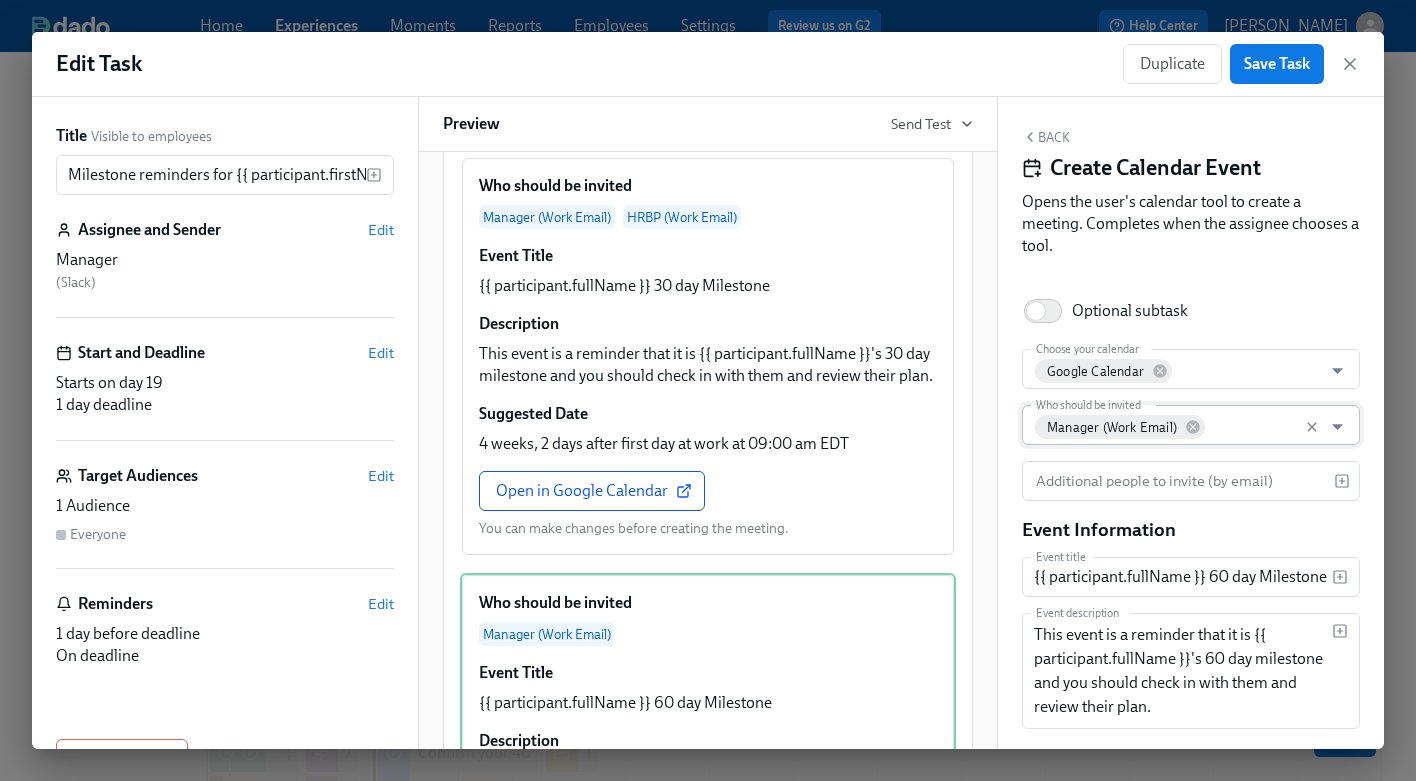 click on "Who should be invited" at bounding box center [1260, 425] 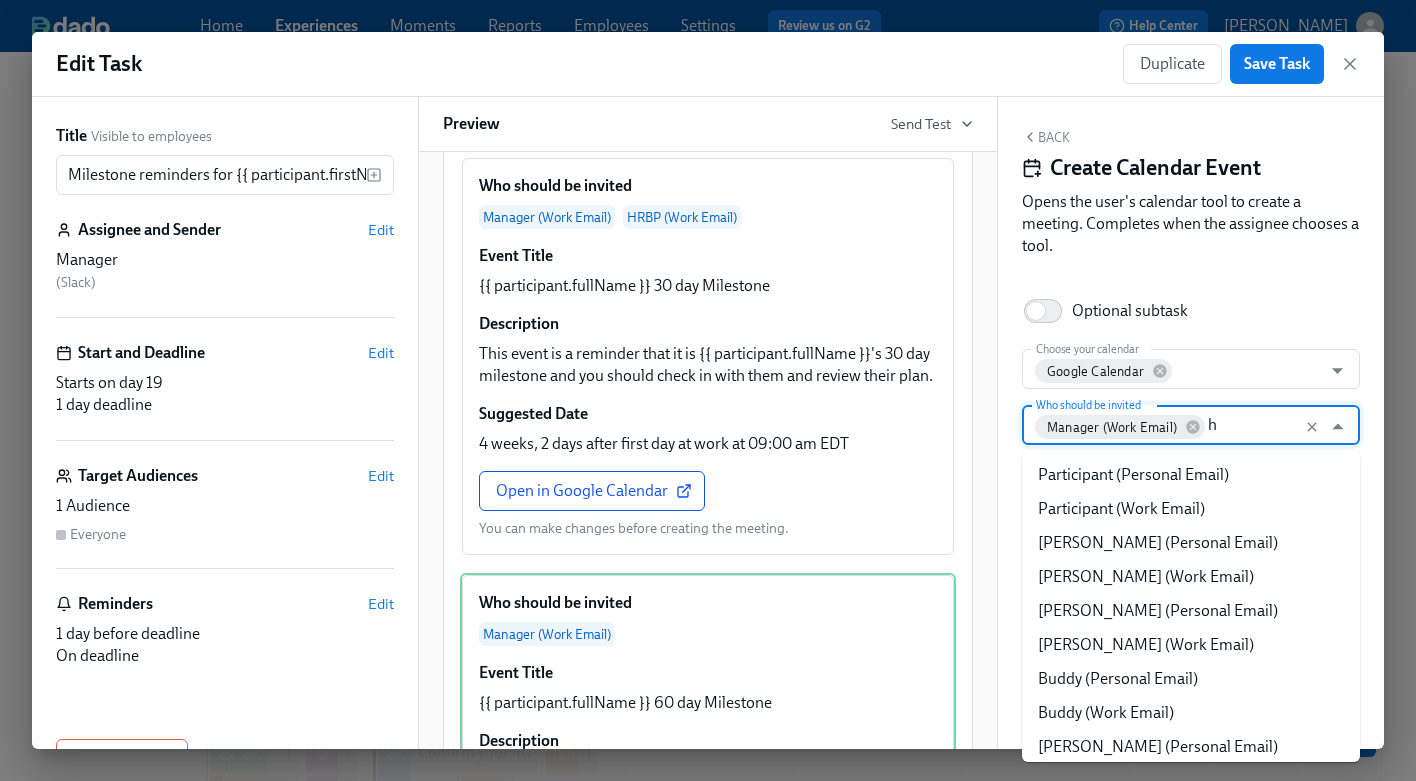 type on "hr" 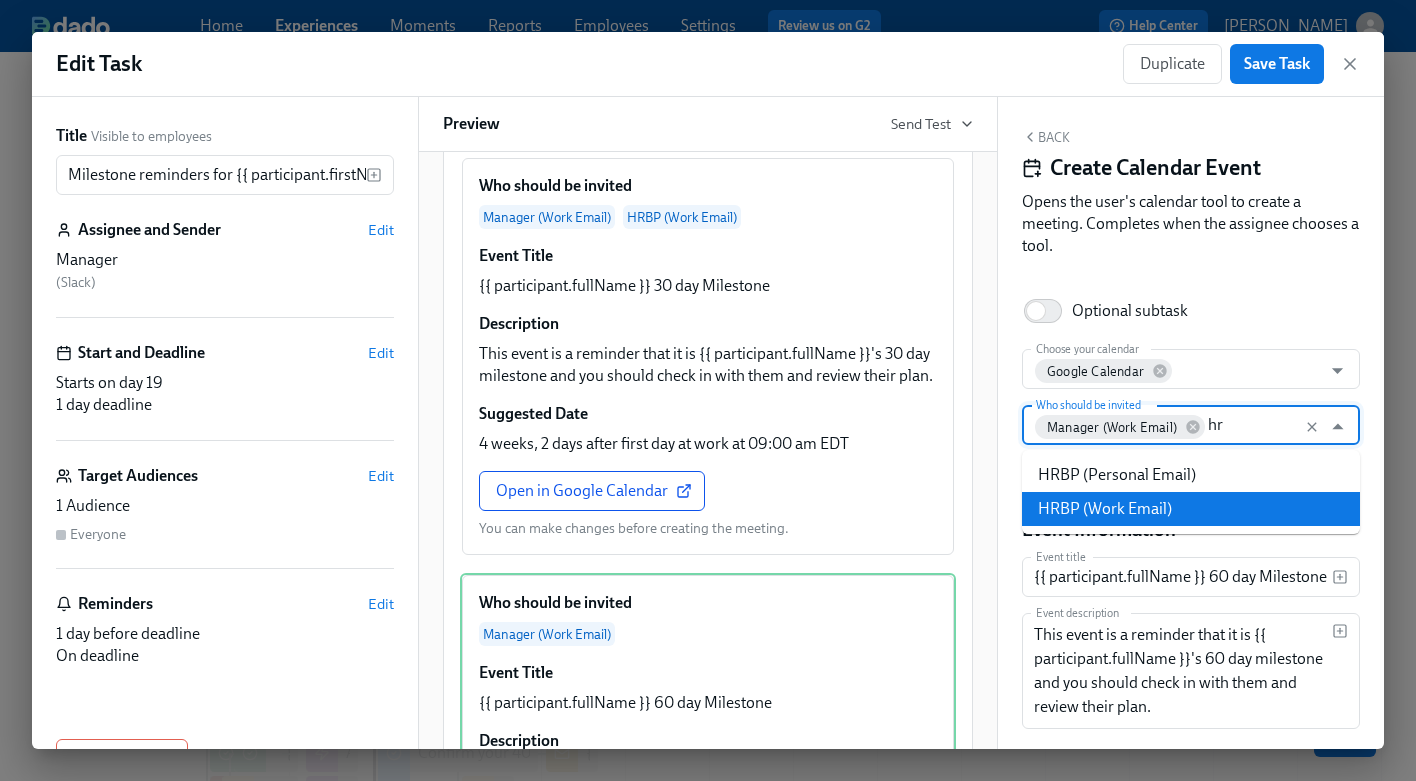 click on "HRBP (Work Email)" at bounding box center (1191, 509) 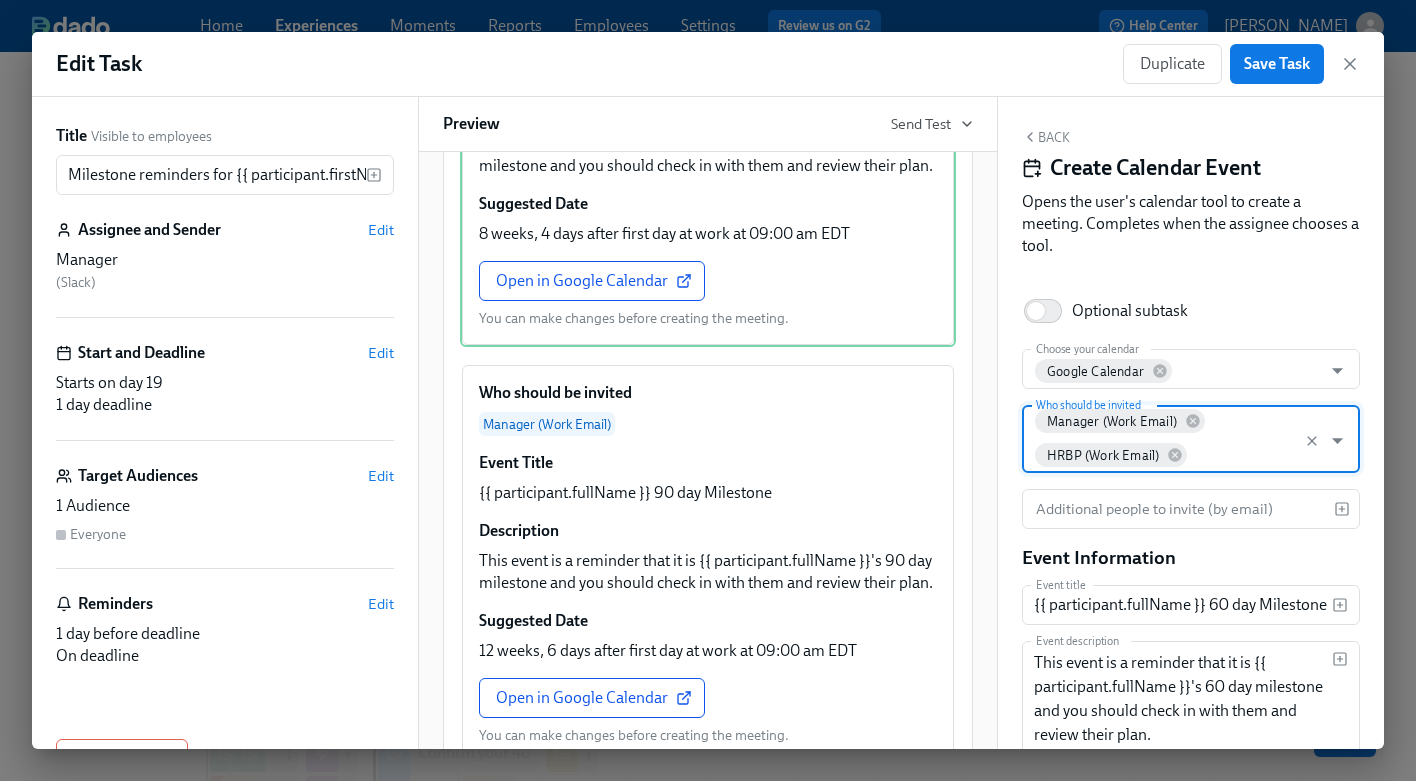 scroll, scrollTop: 902, scrollLeft: 0, axis: vertical 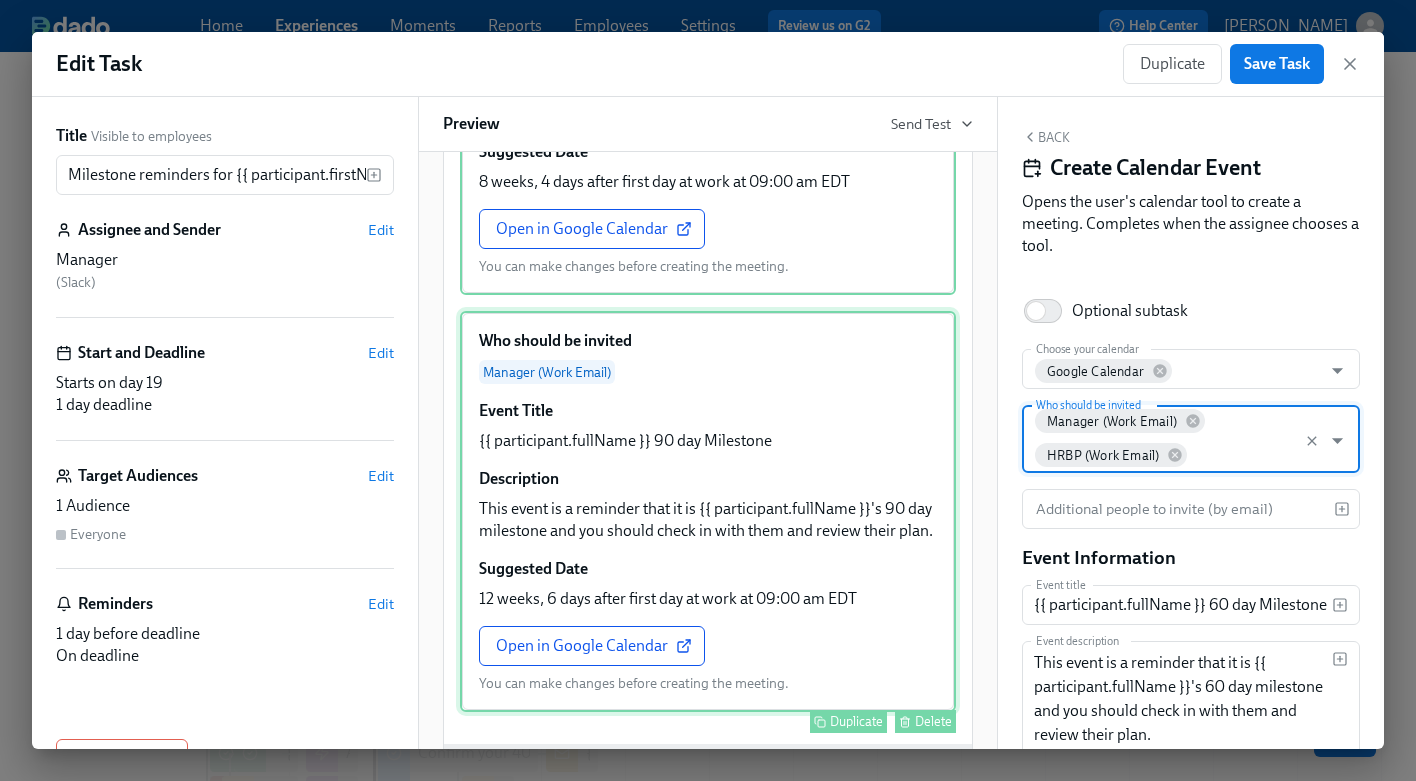 click on "Who should be invited Manager (Work Email) Event Title {{ participant.fullName }} 90 day Milestone Description This event is a reminder that it is {{ participant.fullName }}'s 90 day milestone and you should check in with them and review their plan. Suggested Date 12 weeks, 6 days after first day at work at 09:00 am EDT Open in Google Calendar You can make changes before creating the meeting.   Duplicate   Delete" at bounding box center [708, 511] 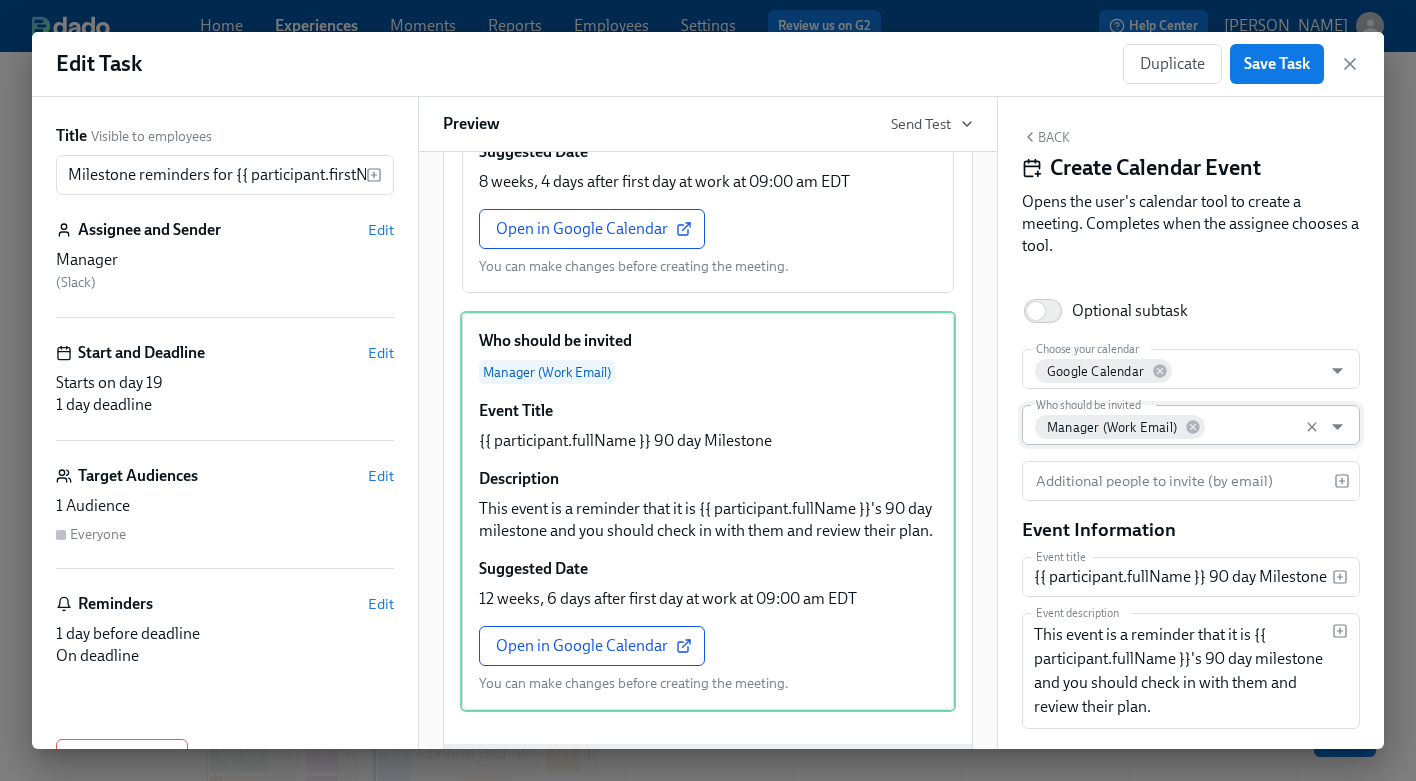 click on "Who should be invited" at bounding box center (1260, 425) 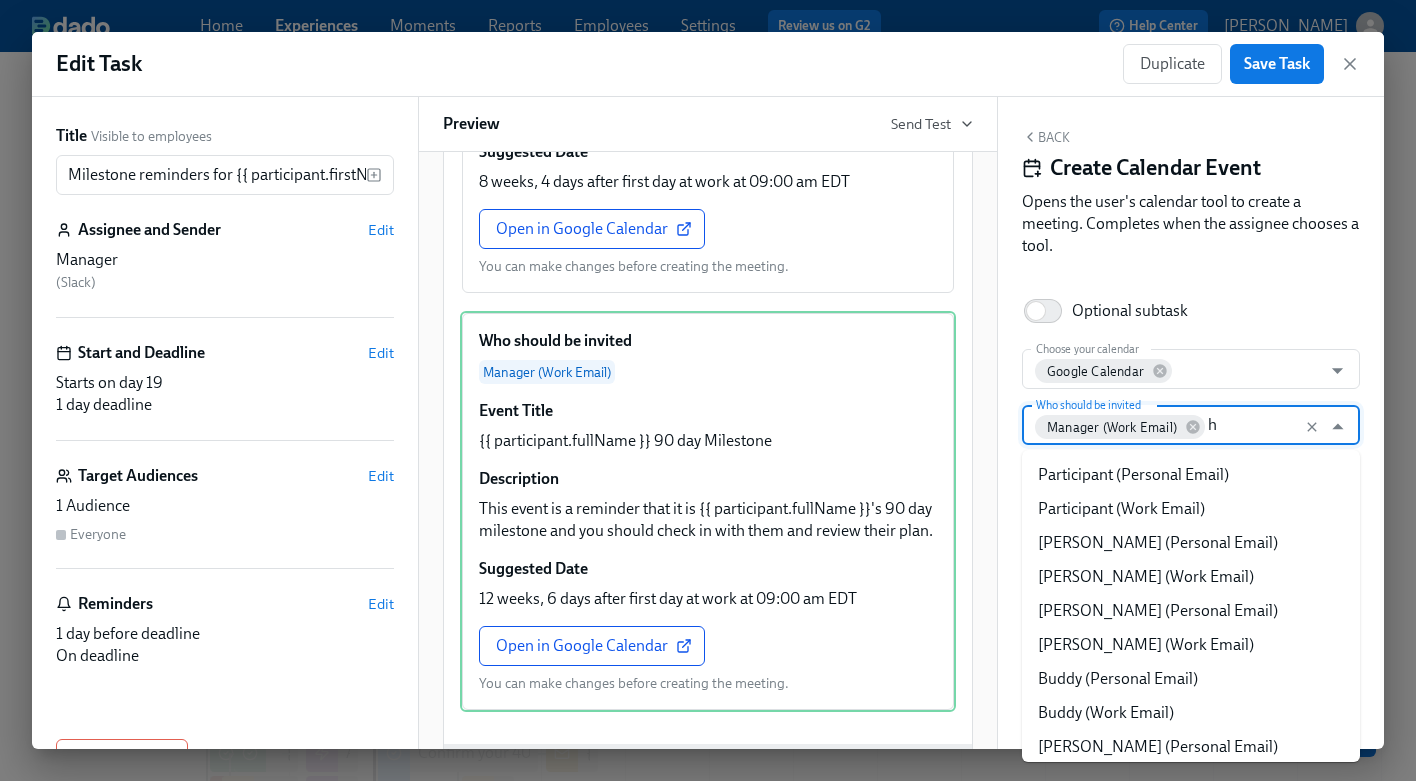 type on "hr" 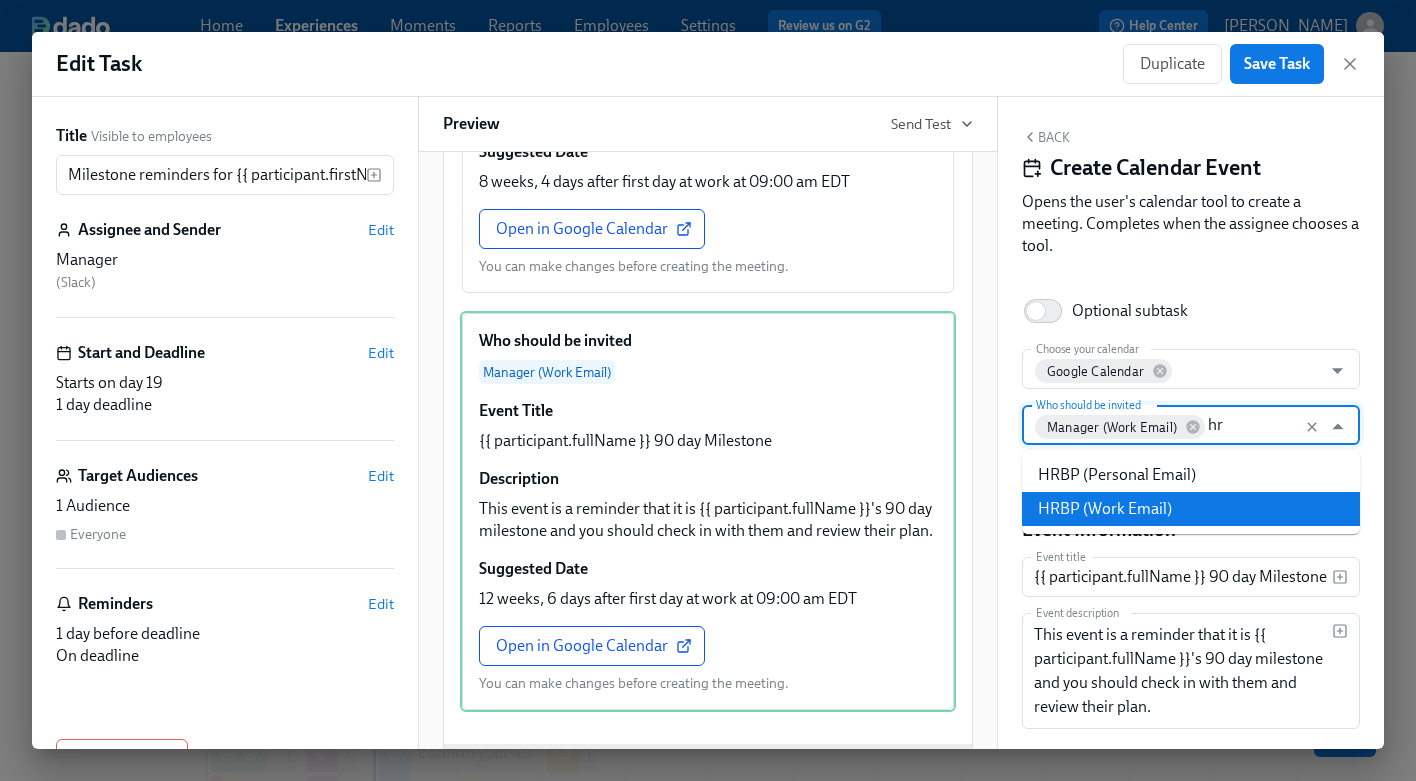 click on "HRBP (Work Email)" at bounding box center [1191, 509] 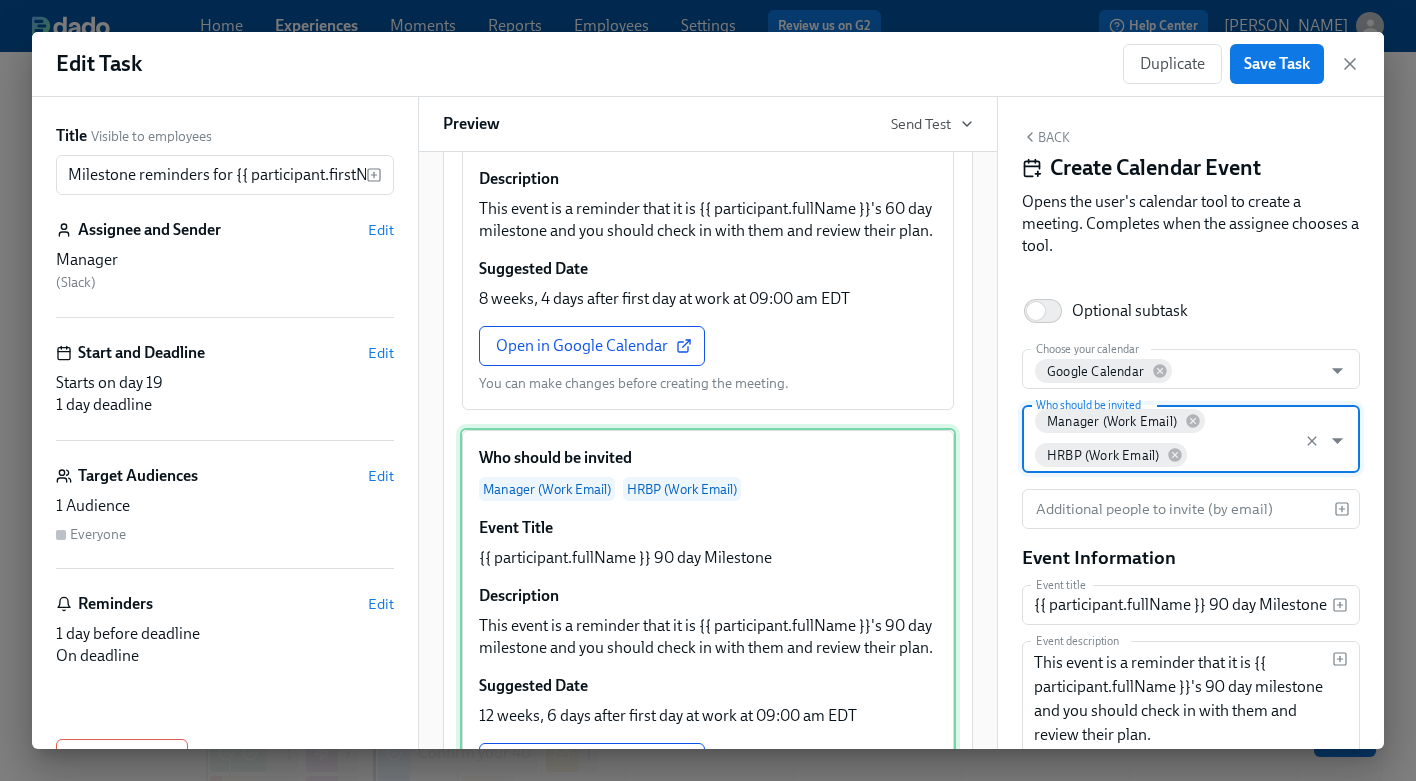 scroll, scrollTop: 778, scrollLeft: 0, axis: vertical 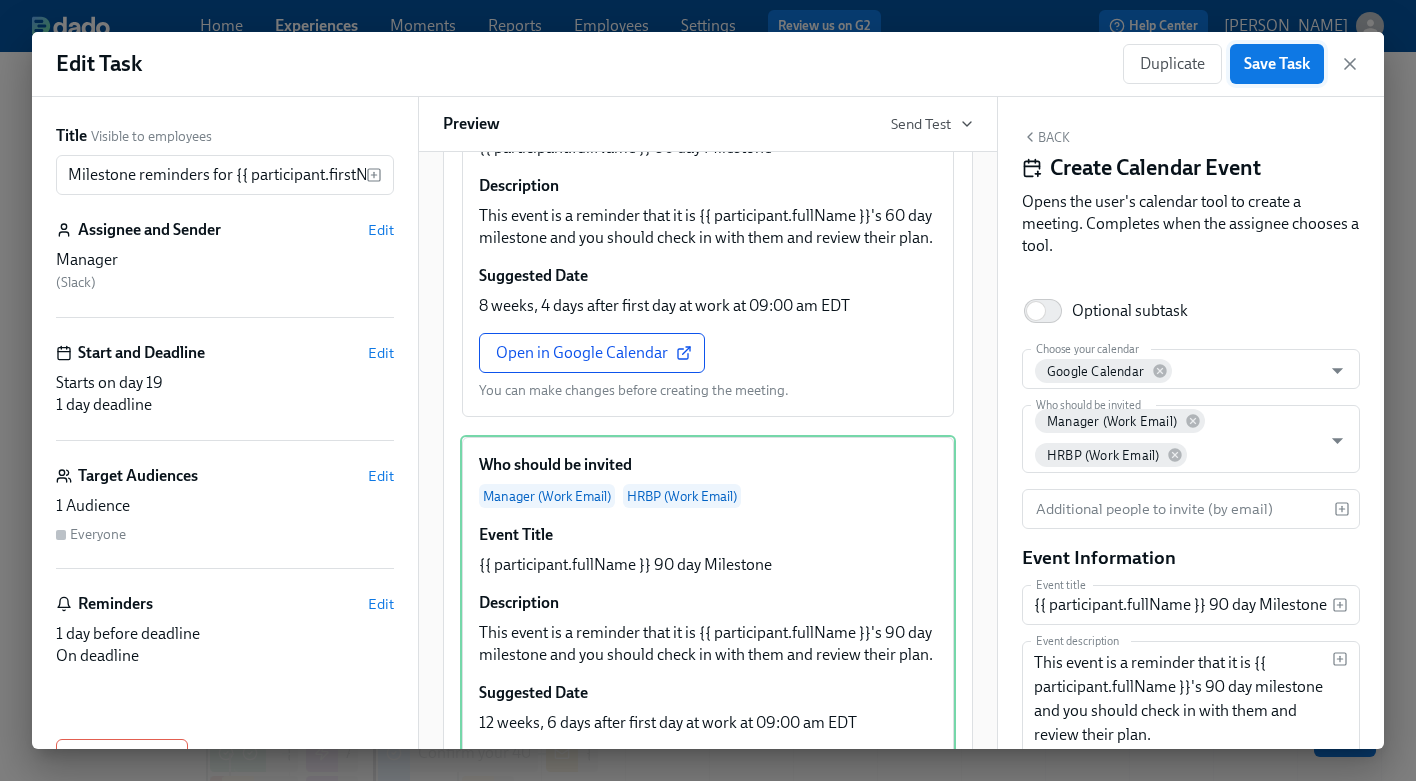 click on "Save Task" at bounding box center (1277, 64) 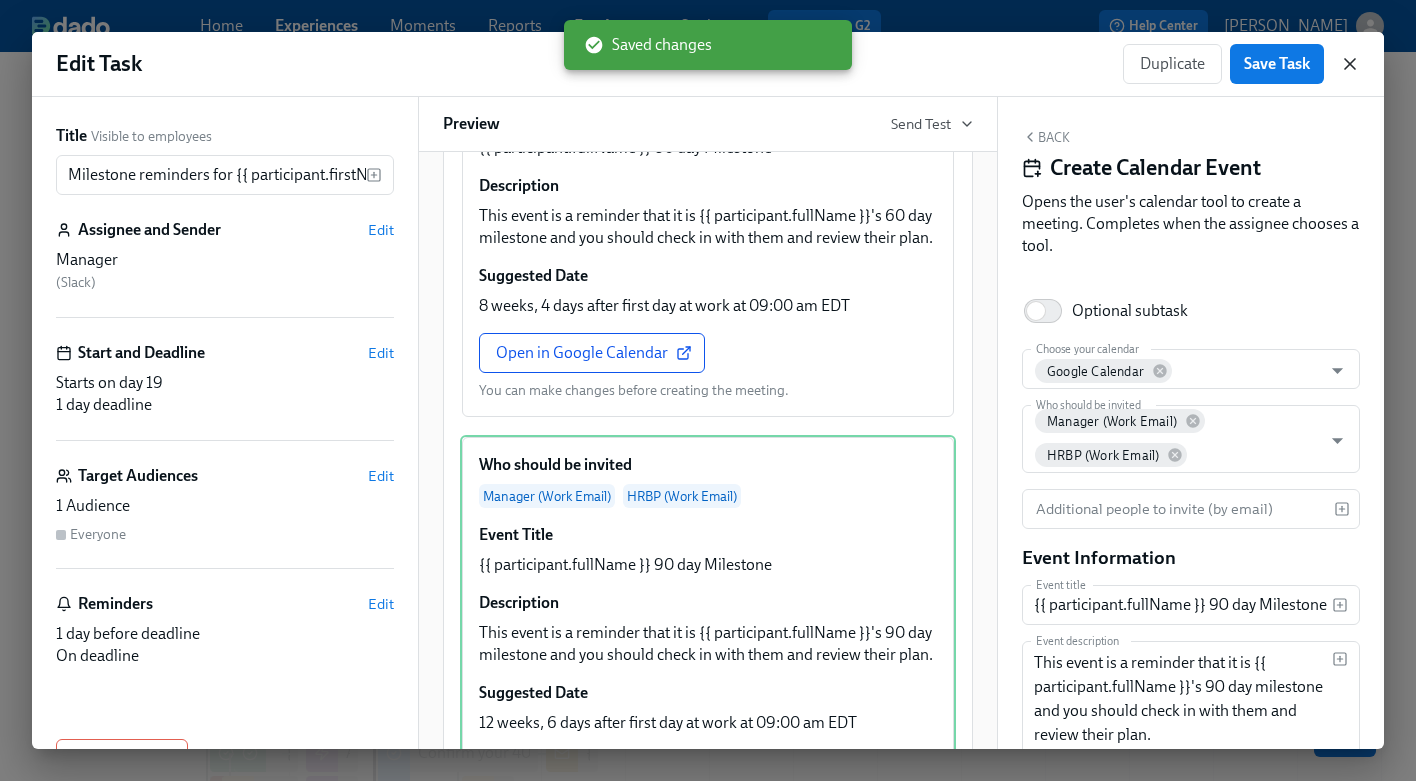 click 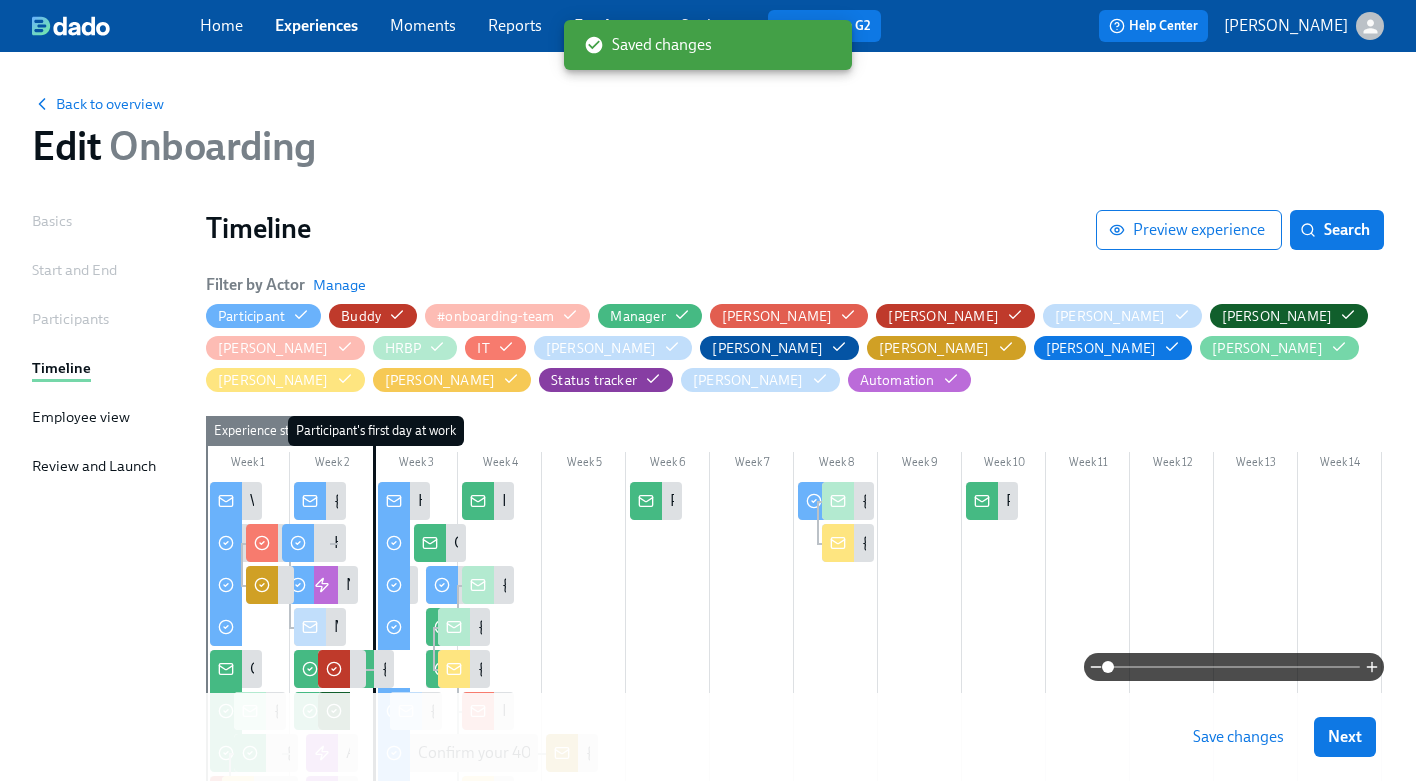 click on "Save changes" at bounding box center (1238, 737) 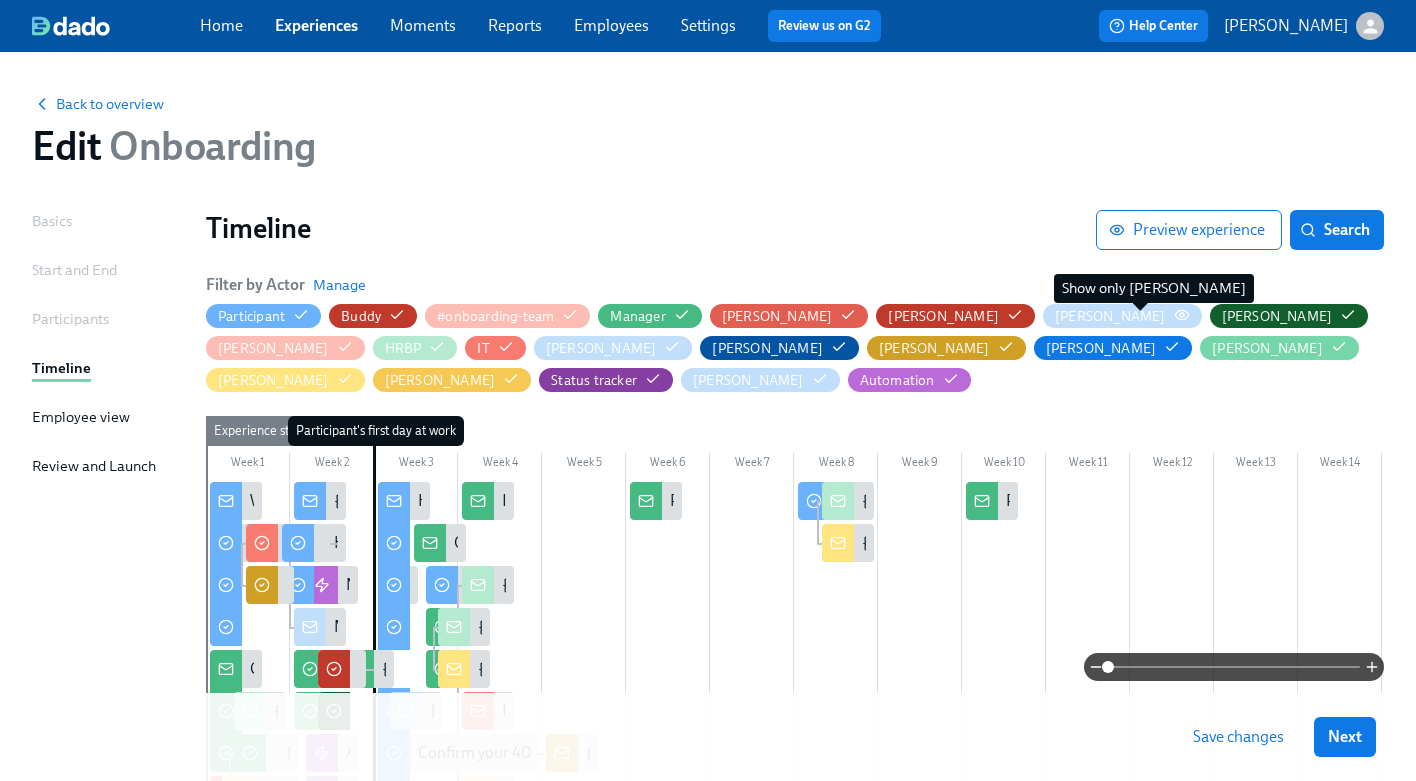 click 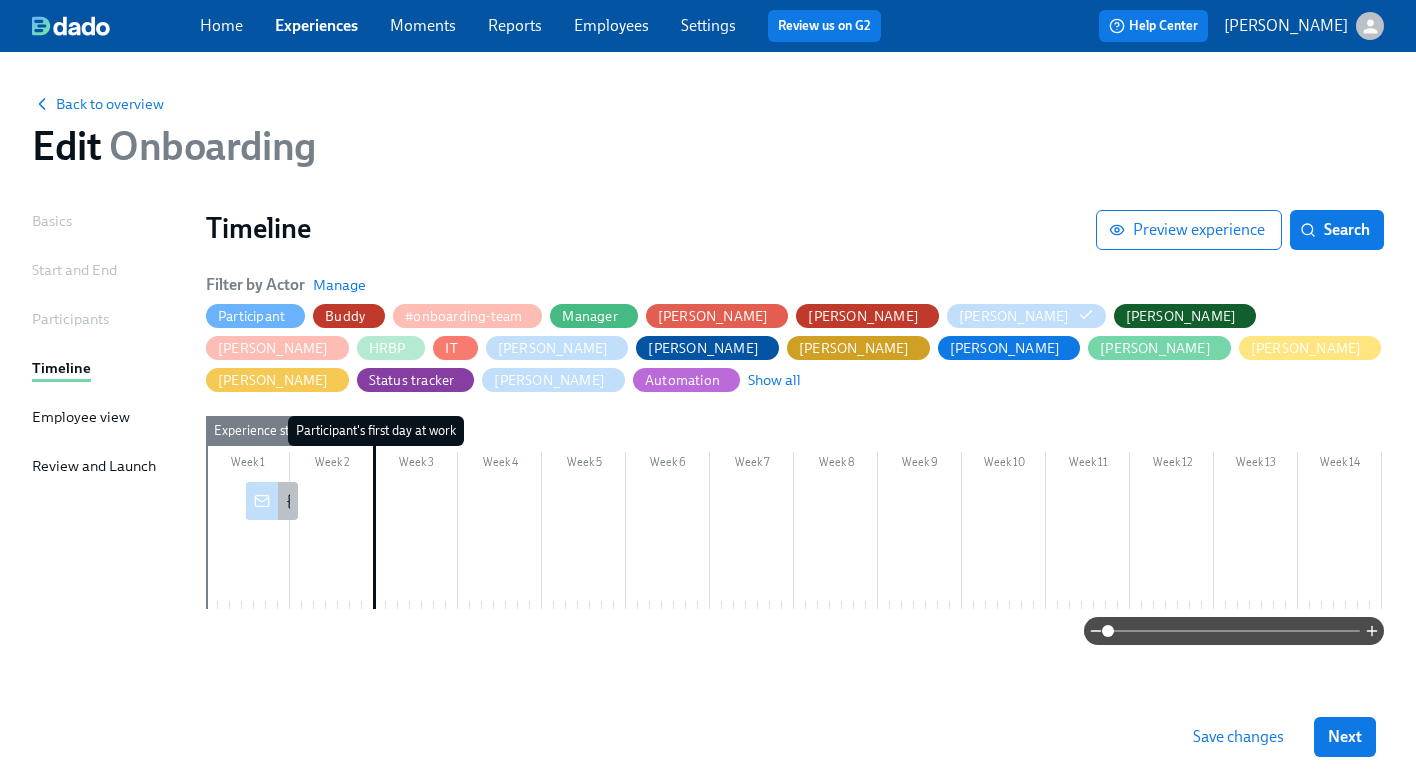 click 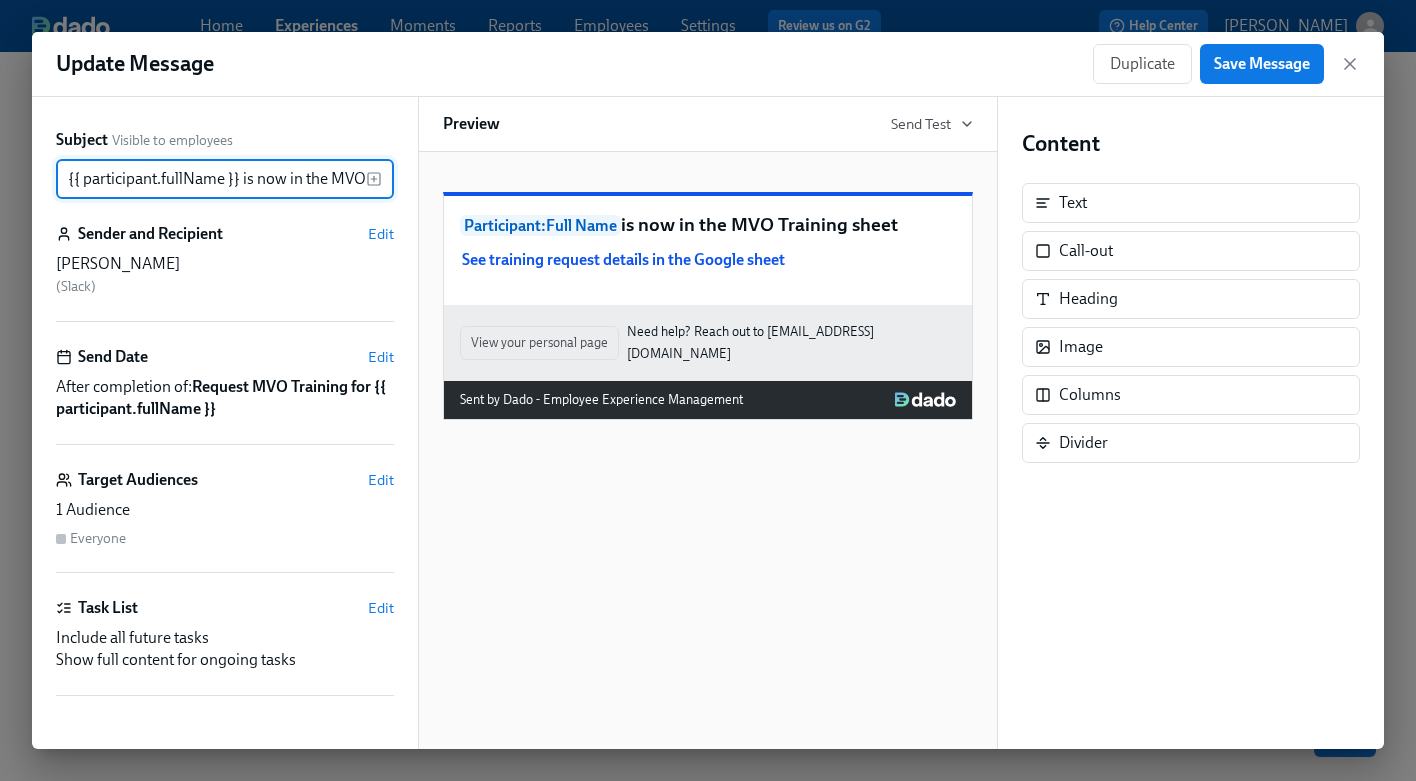 scroll, scrollTop: 0, scrollLeft: 99, axis: horizontal 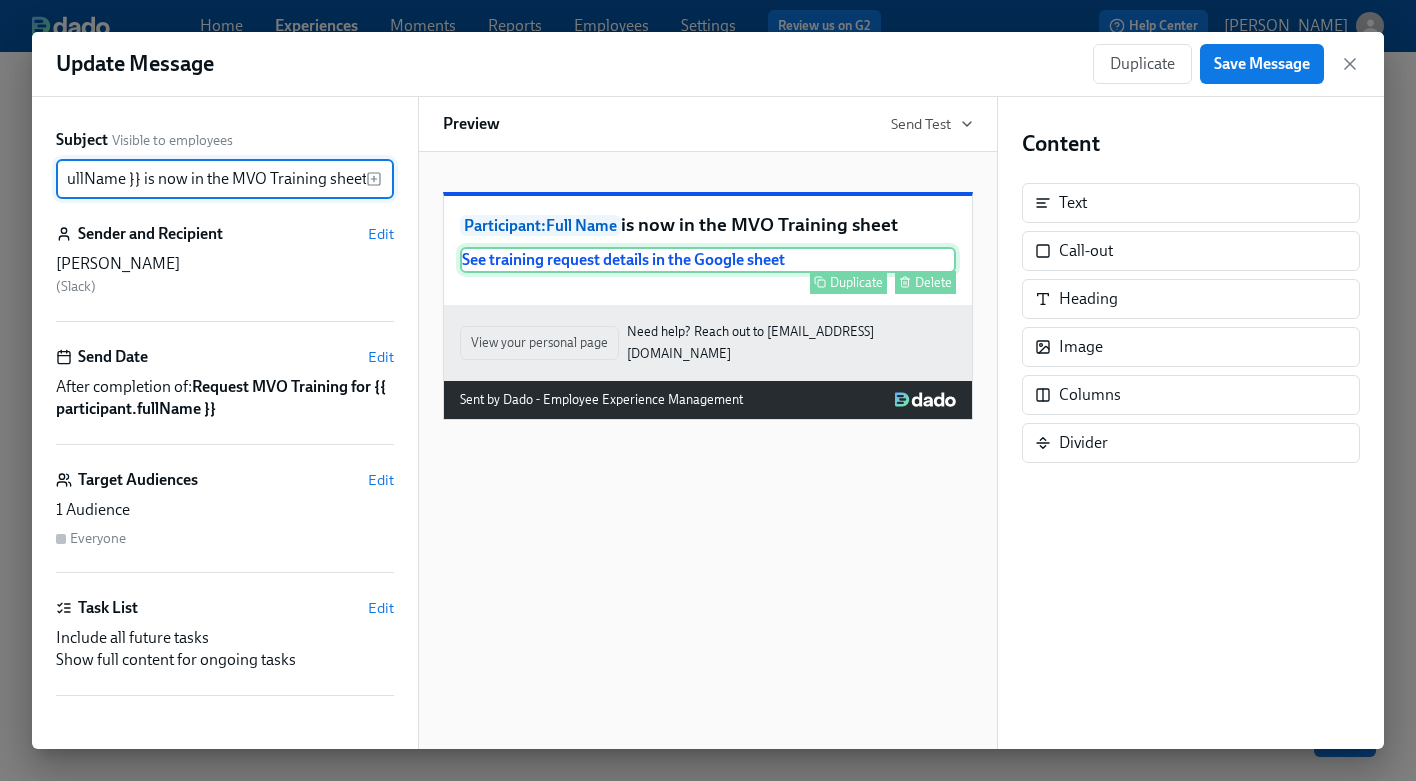 click on "See training request details in the Google sheet   Duplicate   Delete" at bounding box center (708, 260) 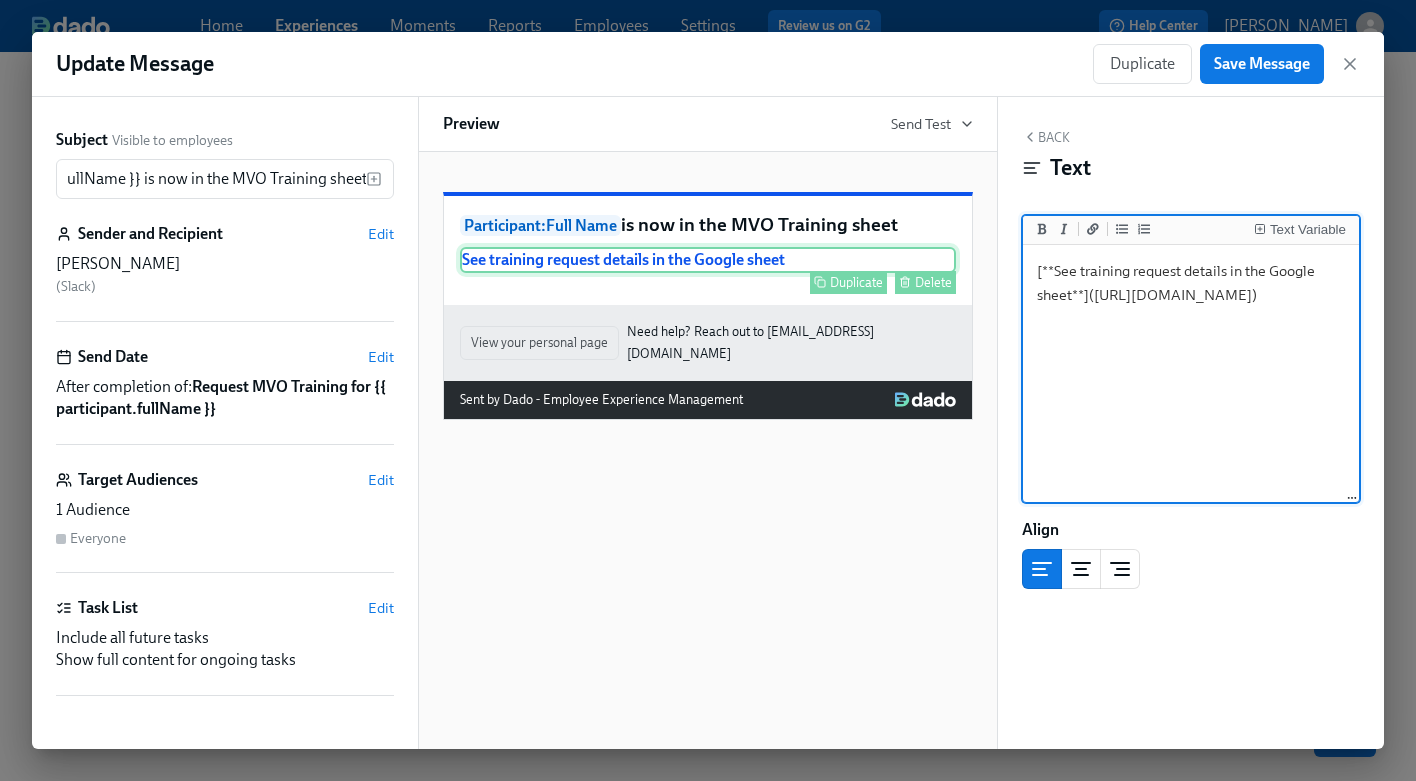 scroll, scrollTop: 0, scrollLeft: 0, axis: both 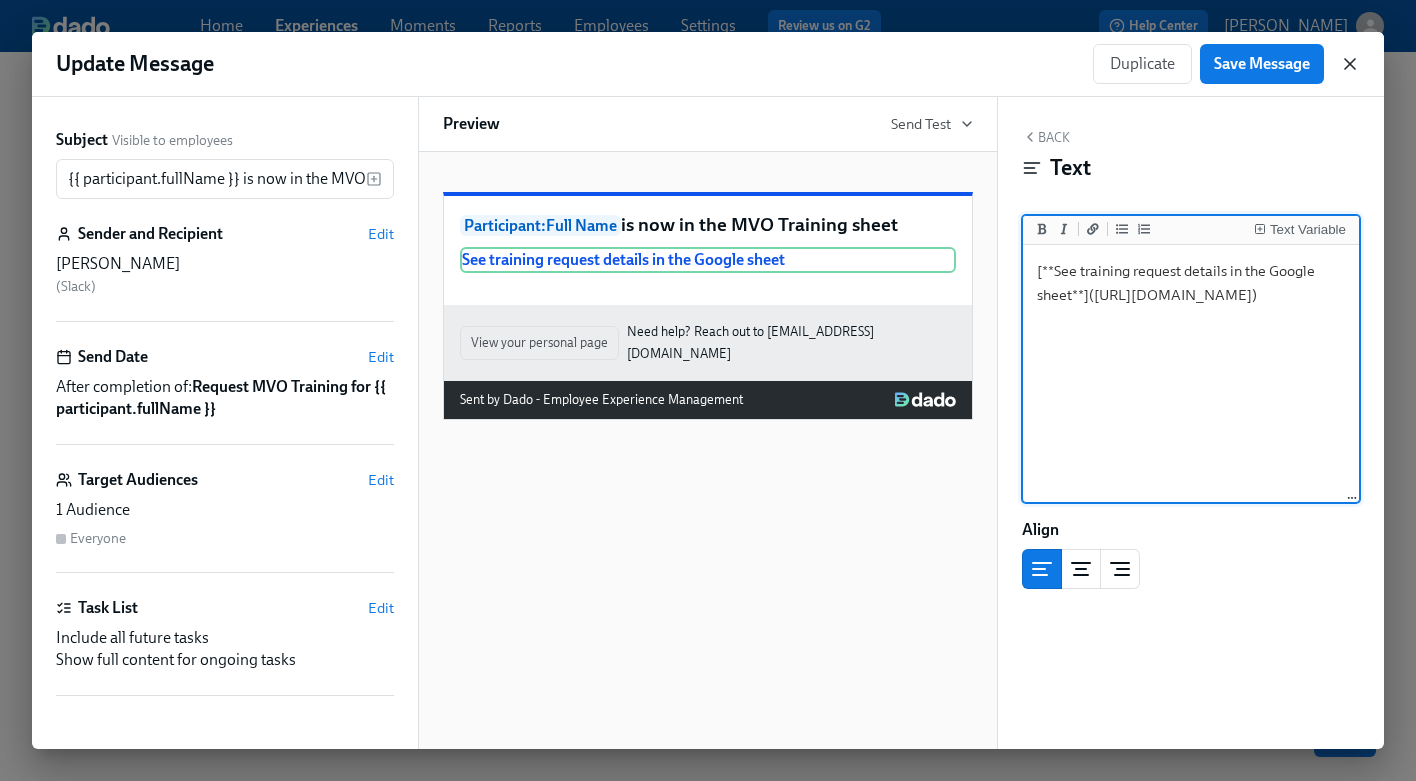 click 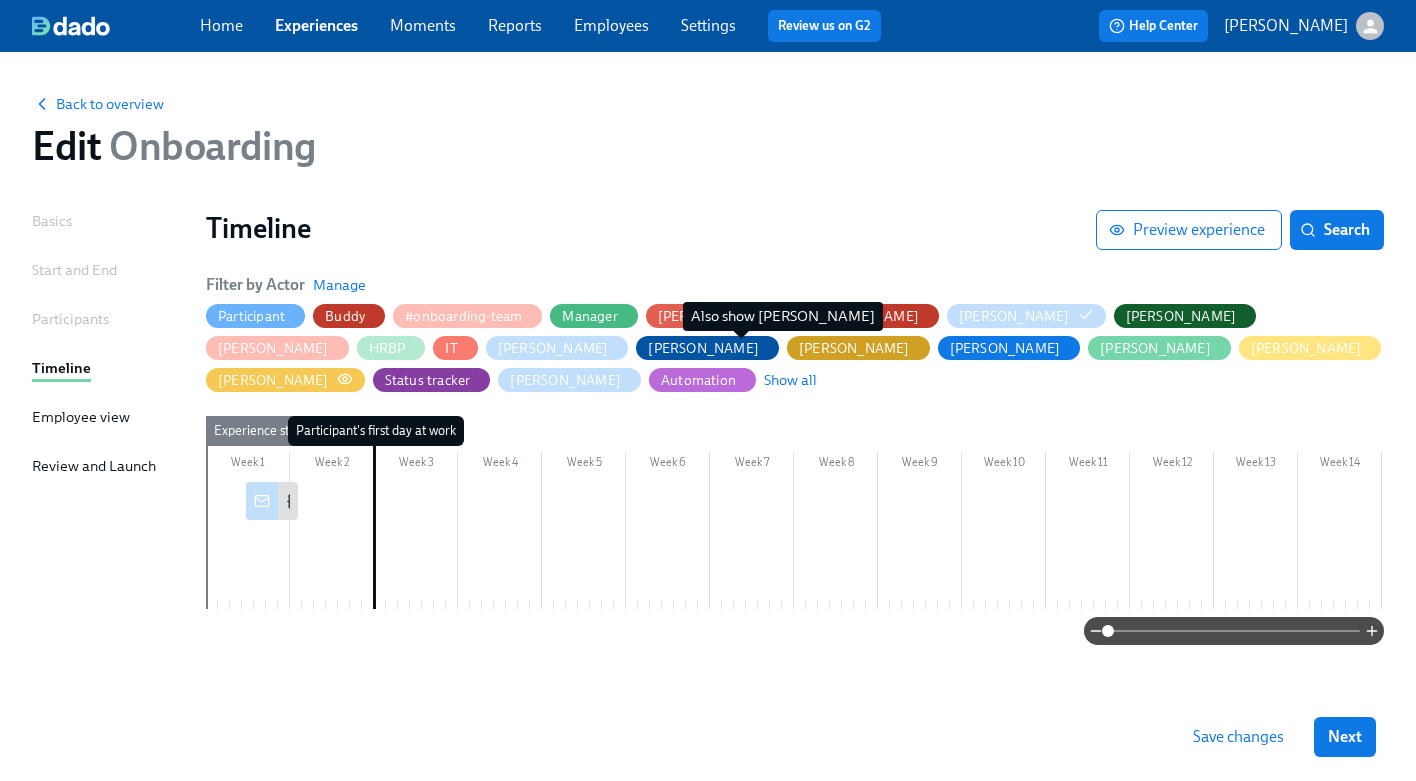 click on "[PERSON_NAME]" at bounding box center (273, 380) 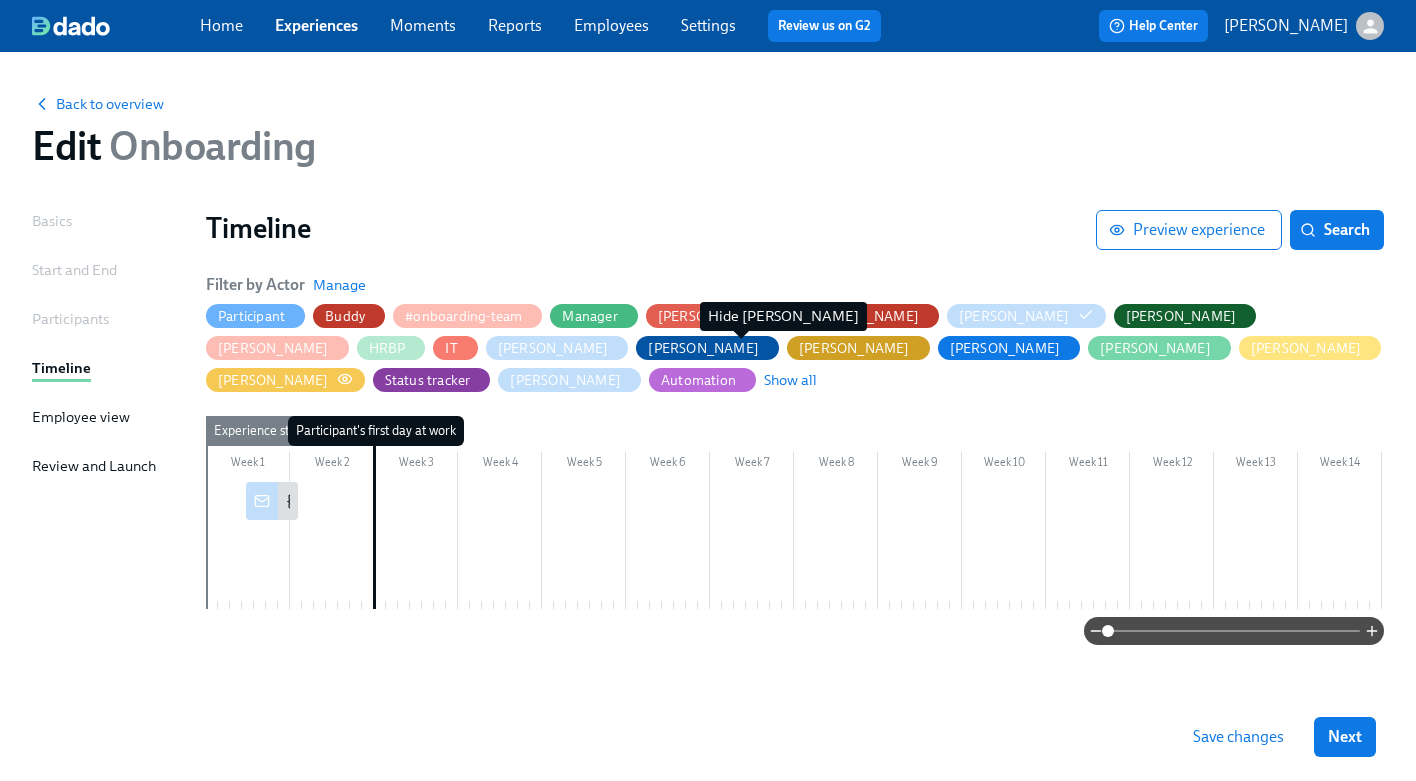 click on "[PERSON_NAME]" at bounding box center (273, 380) 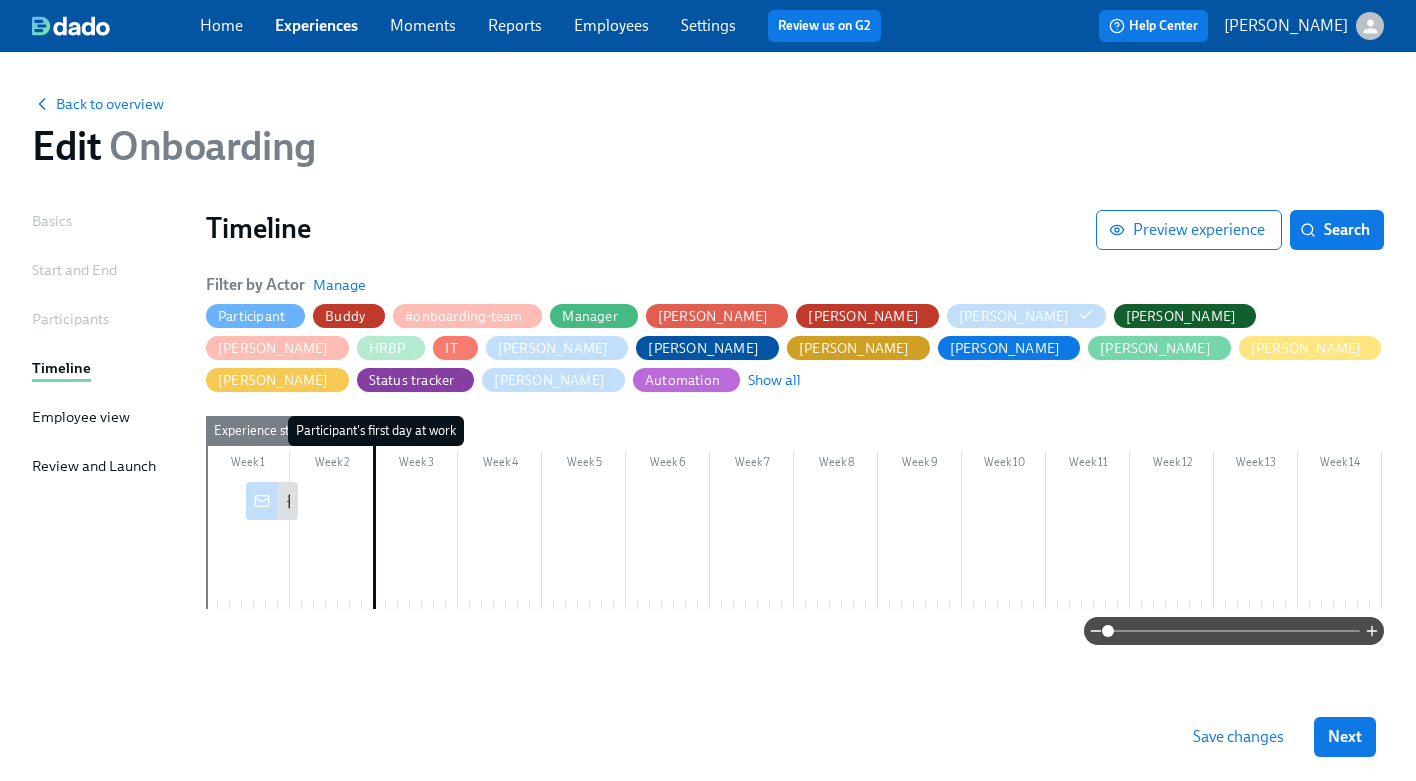 click on "Participant   [PERSON_NAME] #onboarding-team Manager [PERSON_NAME] [PERSON_NAME] [PERSON_NAME] [PERSON_NAME] [PERSON_NAME] IT [PERSON_NAME] [PERSON_NAME] [PERSON_NAME] [PERSON_NAME] [PERSON_NAME] [PERSON_NAME] Status tracker [PERSON_NAME] Automation Show all" at bounding box center [795, 348] 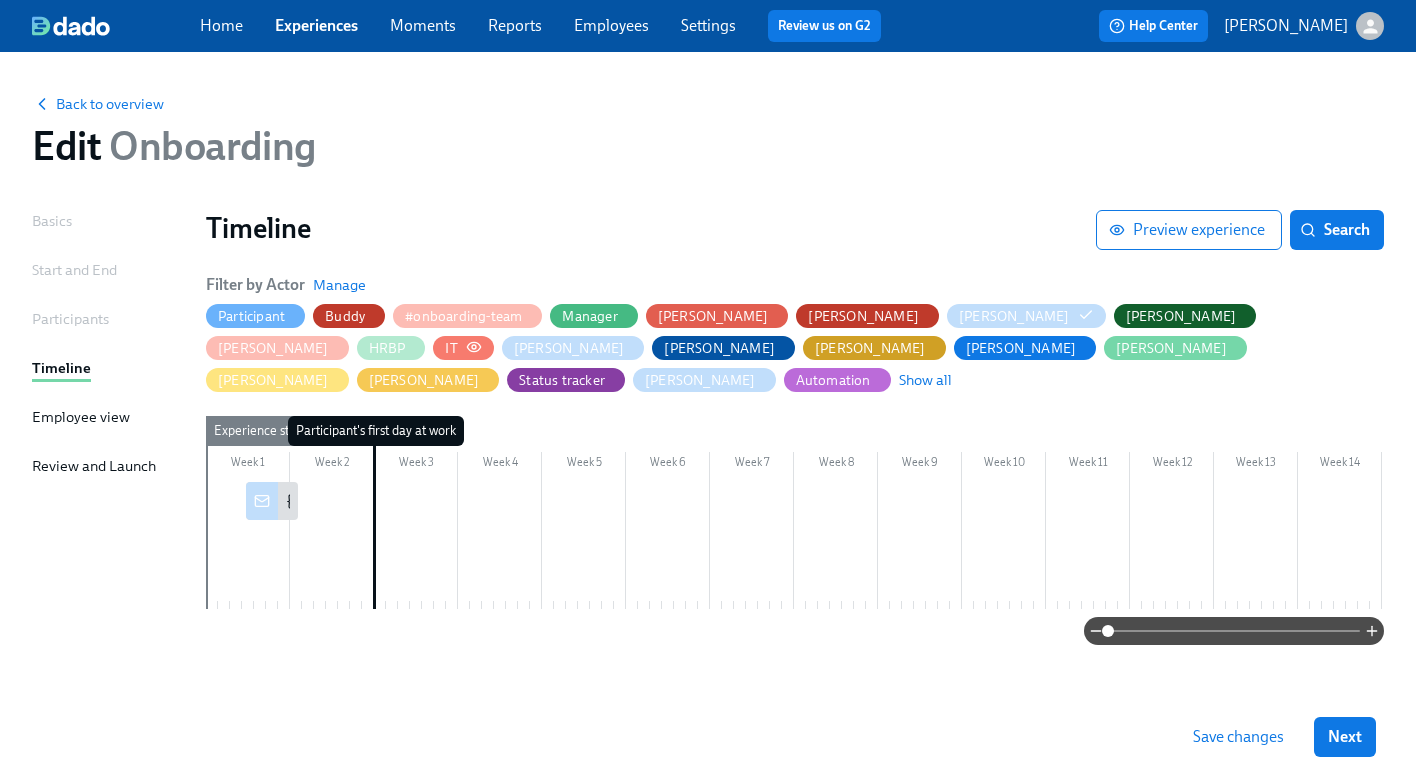 click on "Participant   [PERSON_NAME] #onboarding-team Manager [PERSON_NAME] [PERSON_NAME] [PERSON_NAME] [PERSON_NAME] [PERSON_NAME] IT [PERSON_NAME] [PERSON_NAME] [PERSON_NAME] [PERSON_NAME] [PERSON_NAME] [PERSON_NAME] Status tracker [PERSON_NAME] Automation Show all" at bounding box center (795, 348) 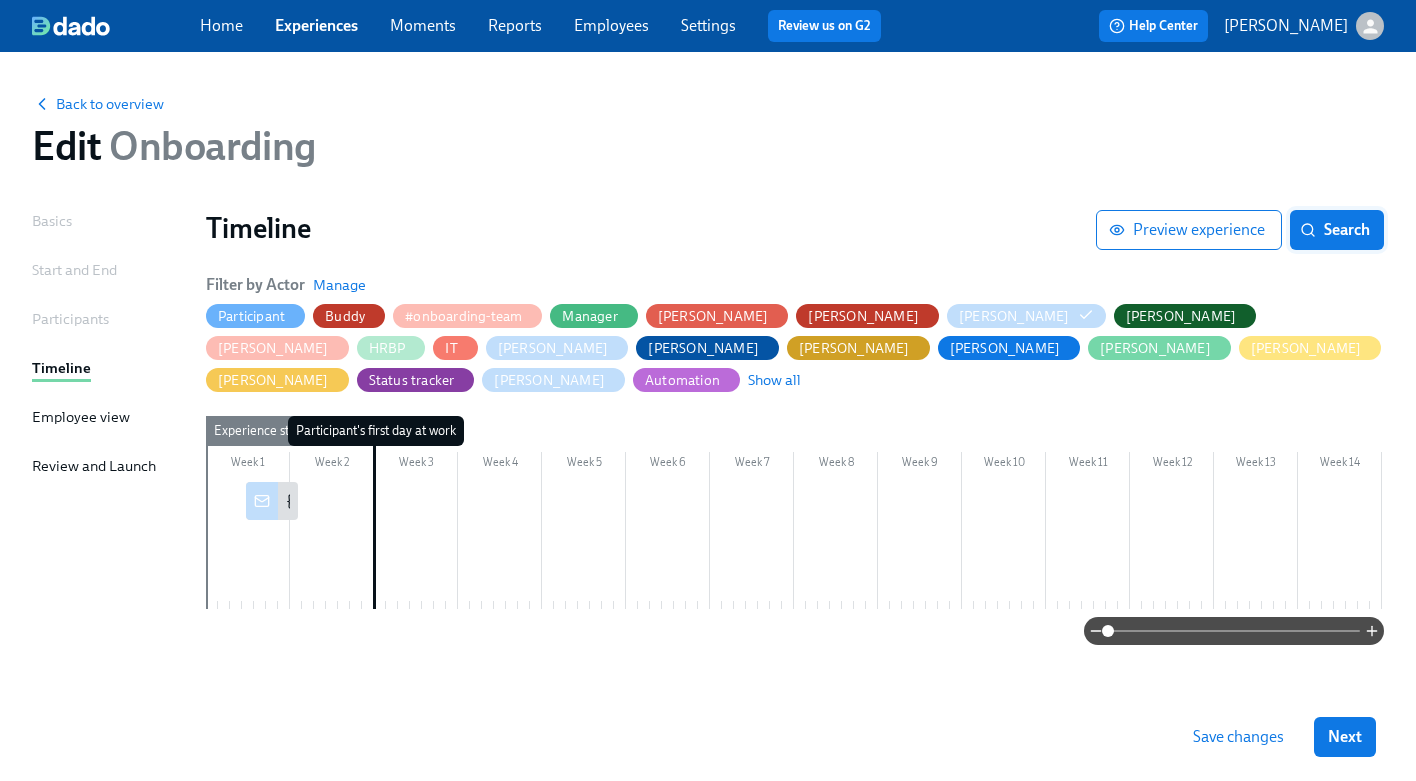 click on "Search" at bounding box center [1337, 230] 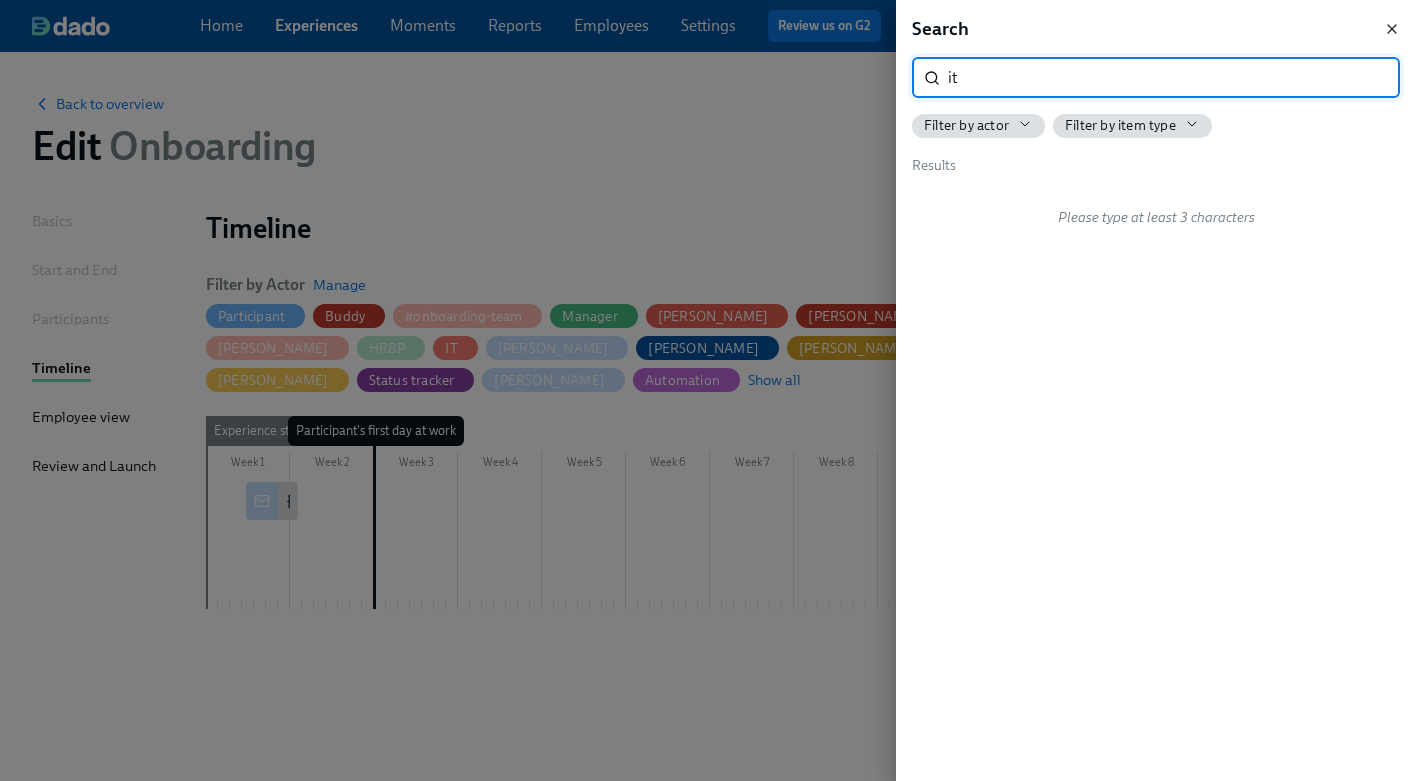 type on "it" 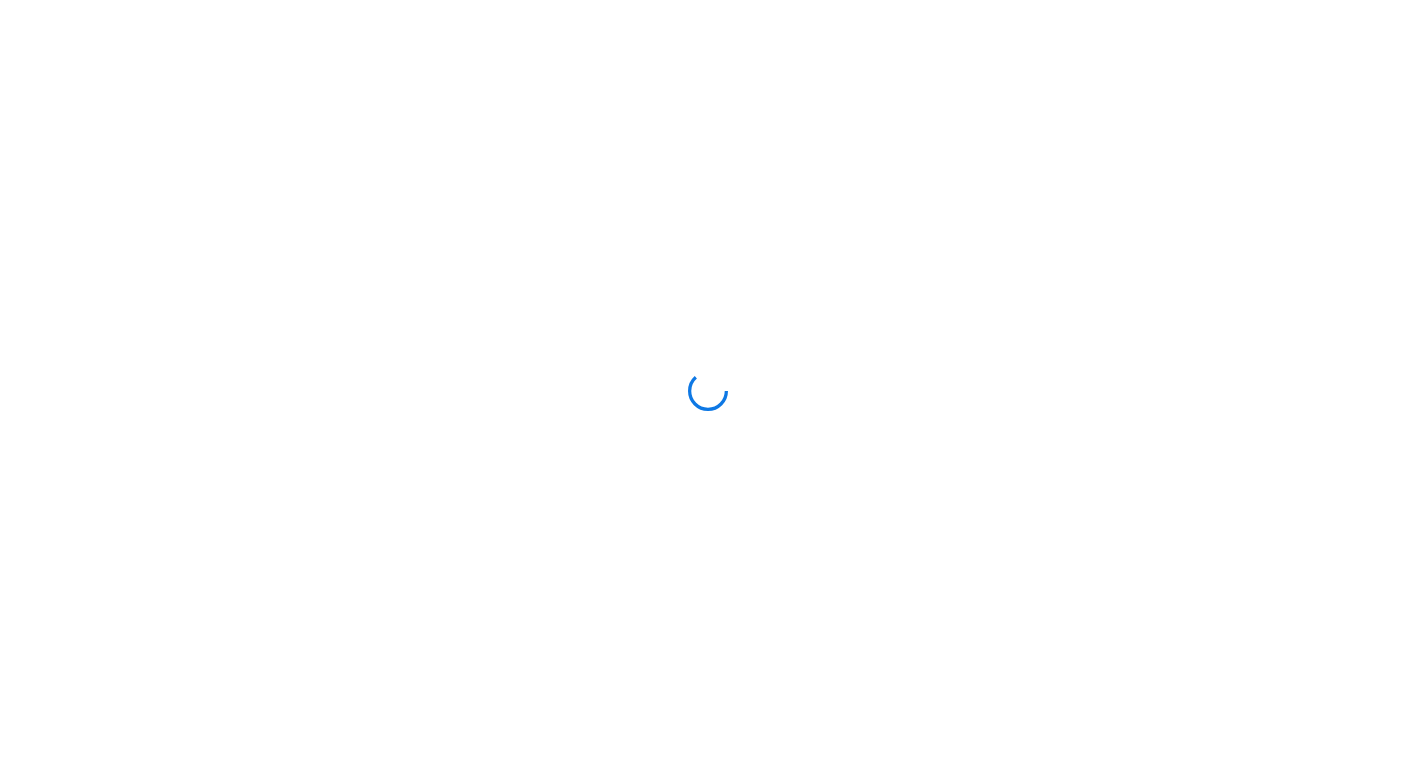 scroll, scrollTop: 0, scrollLeft: 0, axis: both 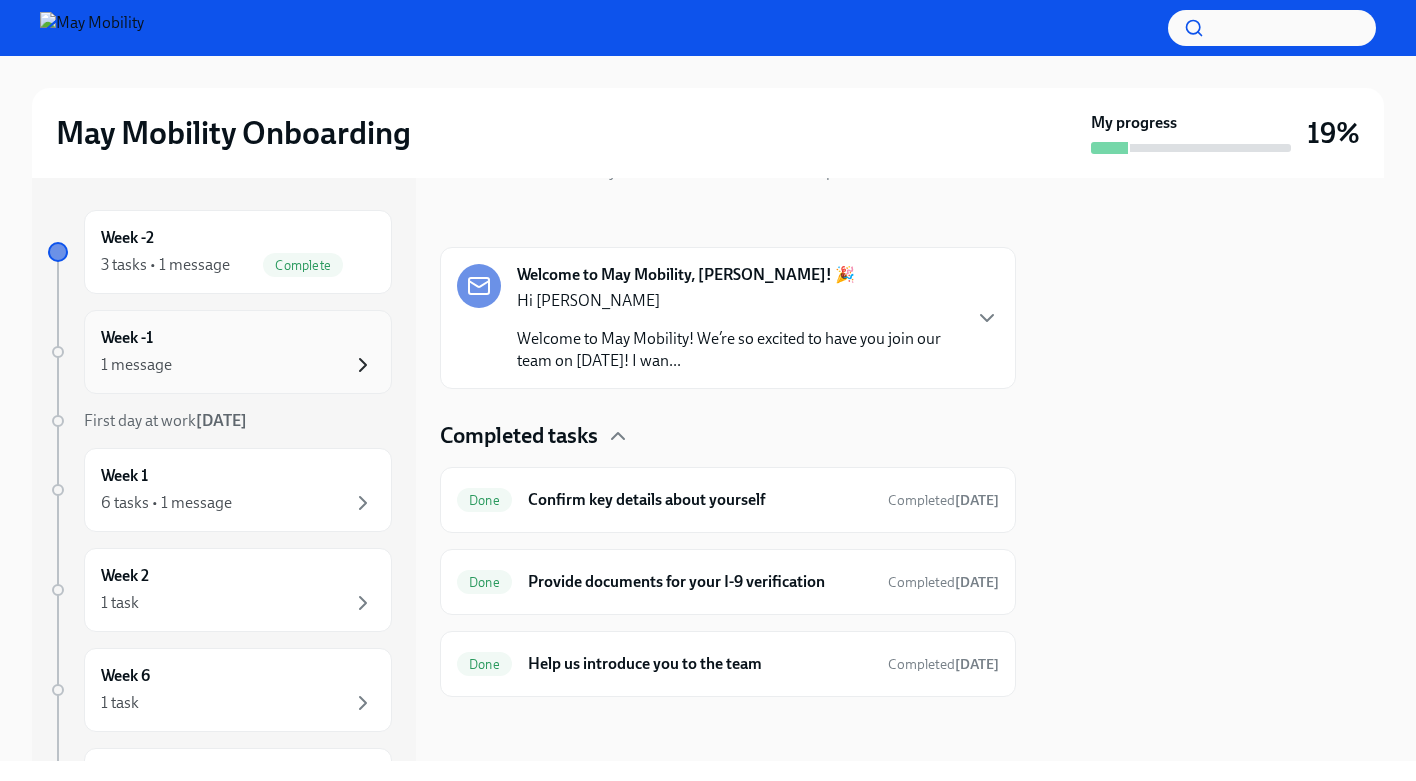 click 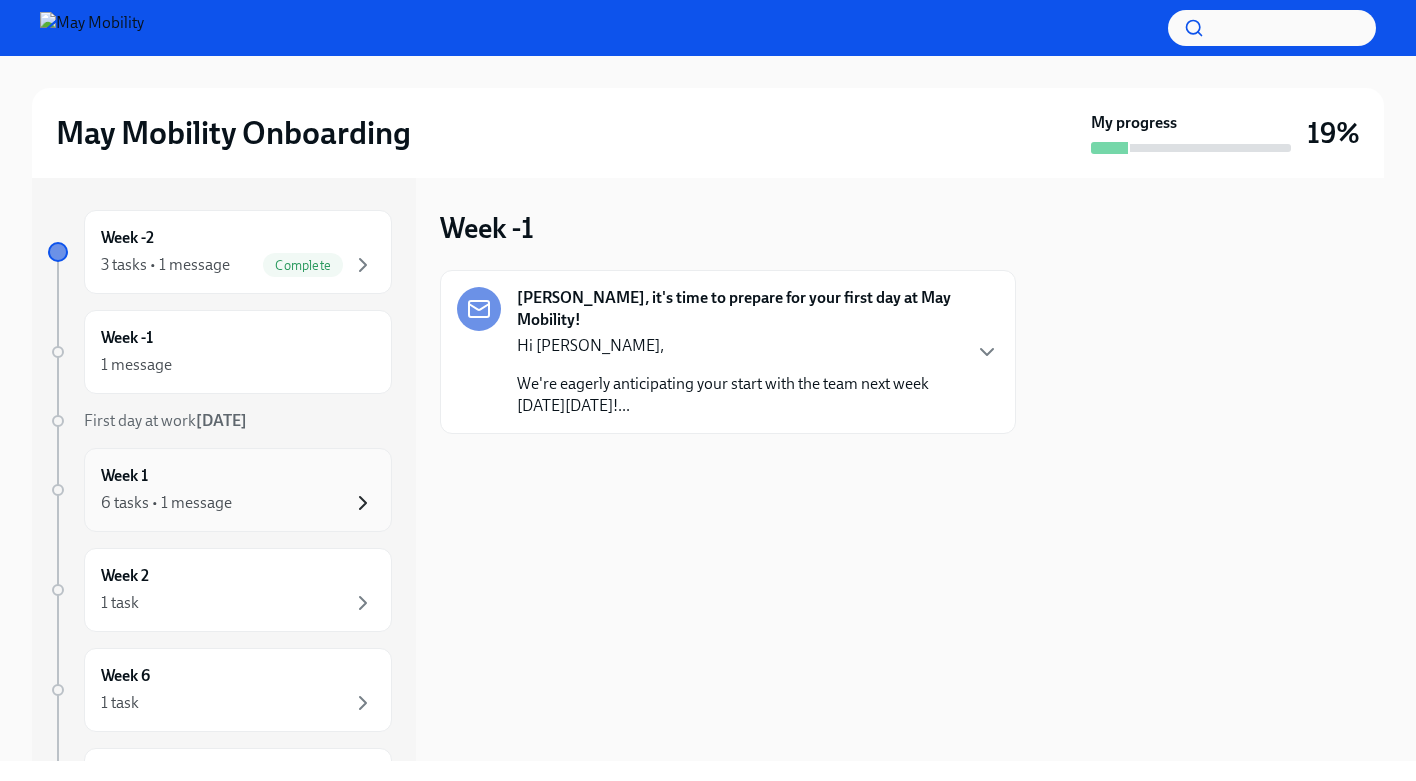 click 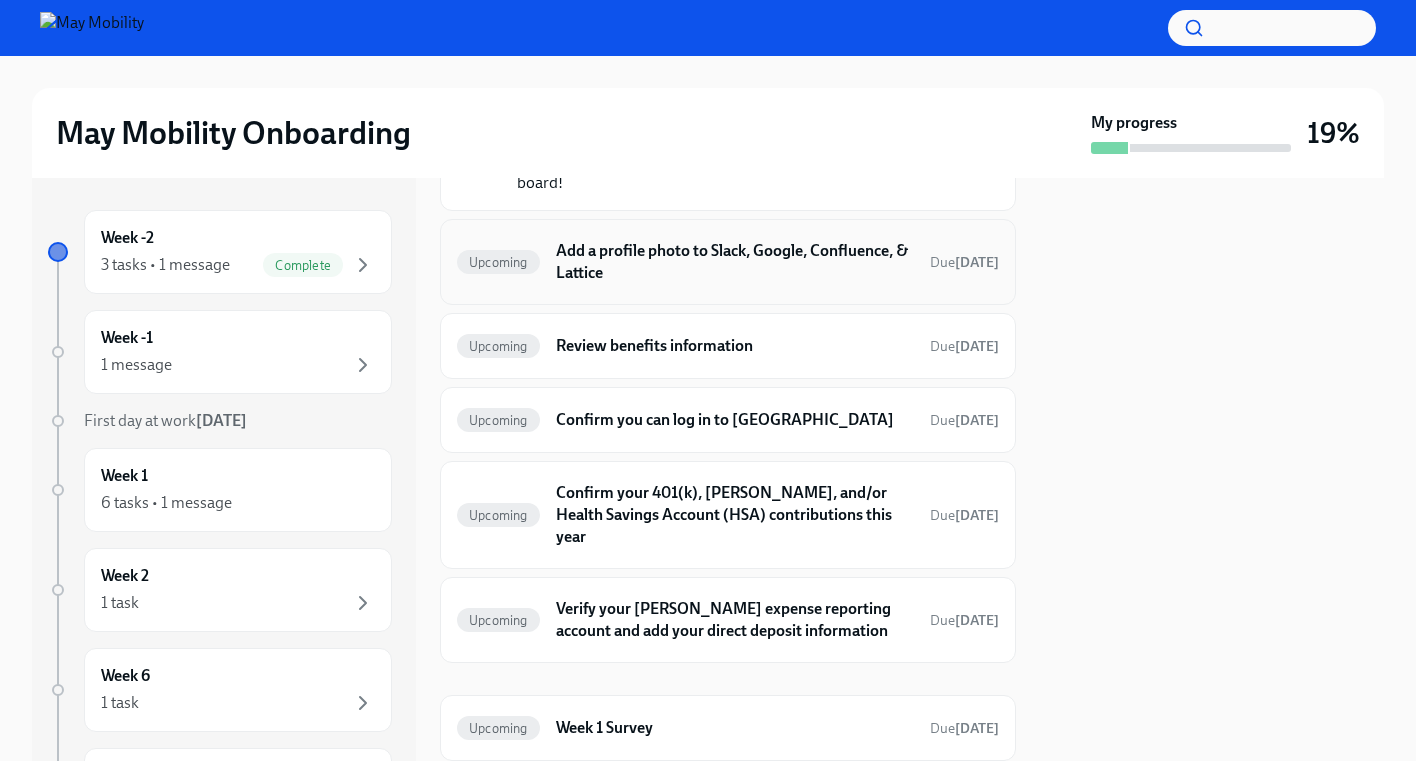 scroll, scrollTop: 243, scrollLeft: 0, axis: vertical 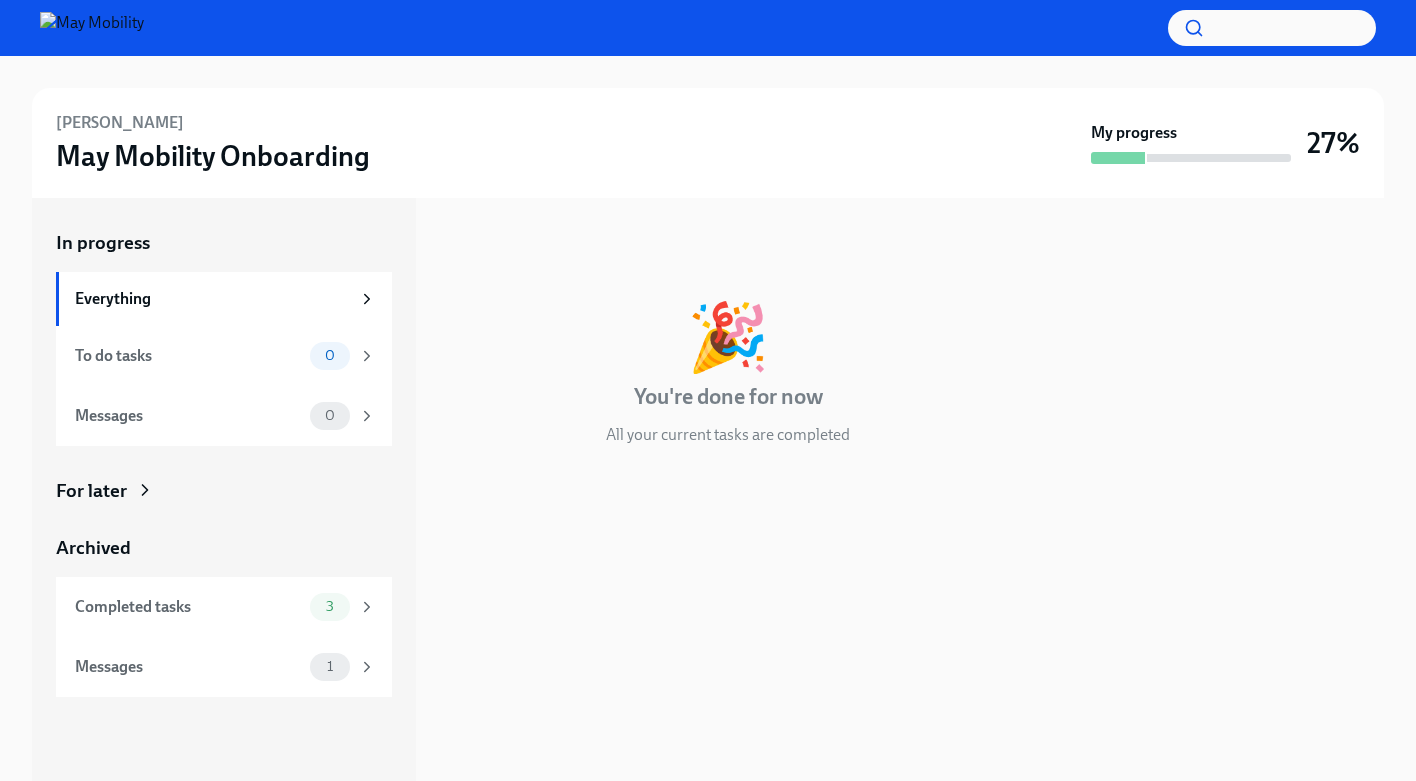 click on "For later" at bounding box center [224, 491] 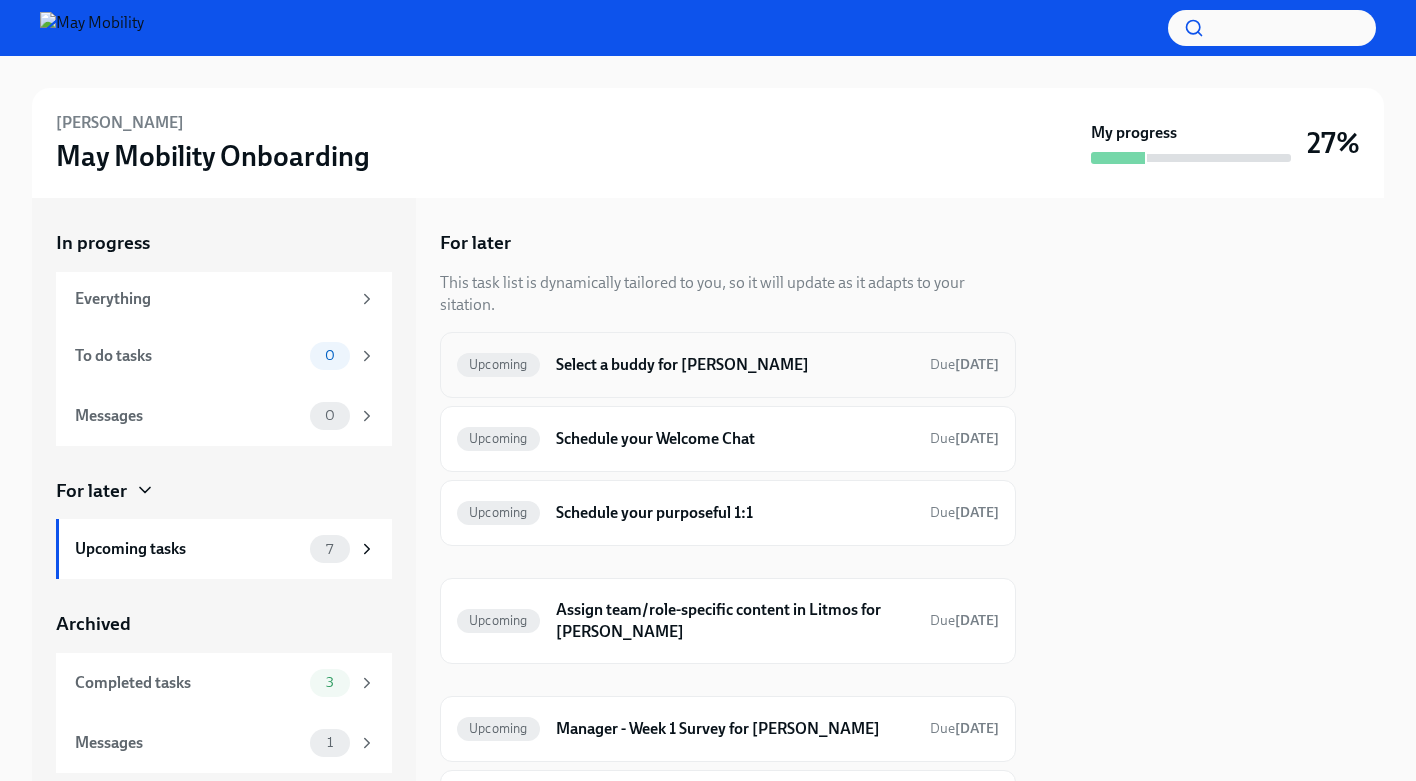click on "Select a buddy for Pavan Gangadhar" at bounding box center (735, 365) 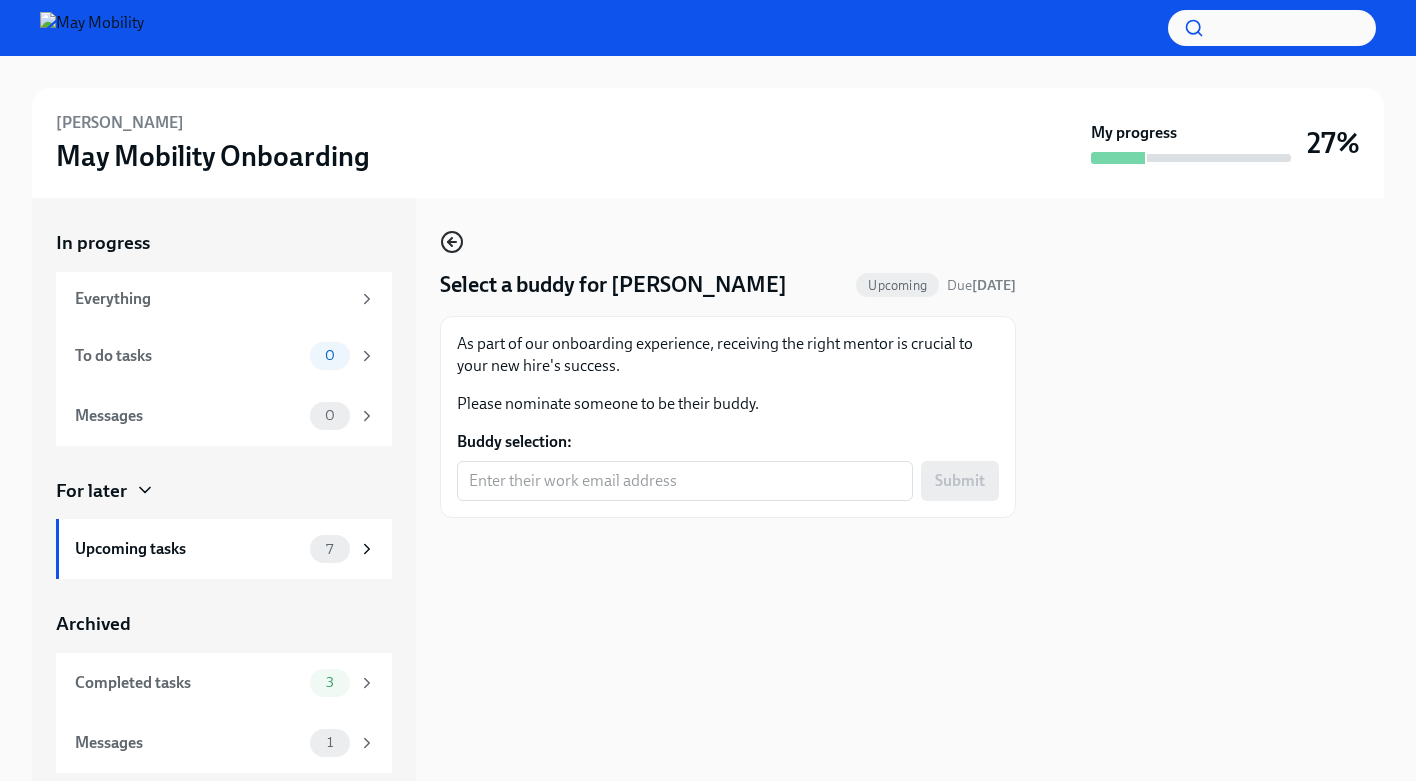 click 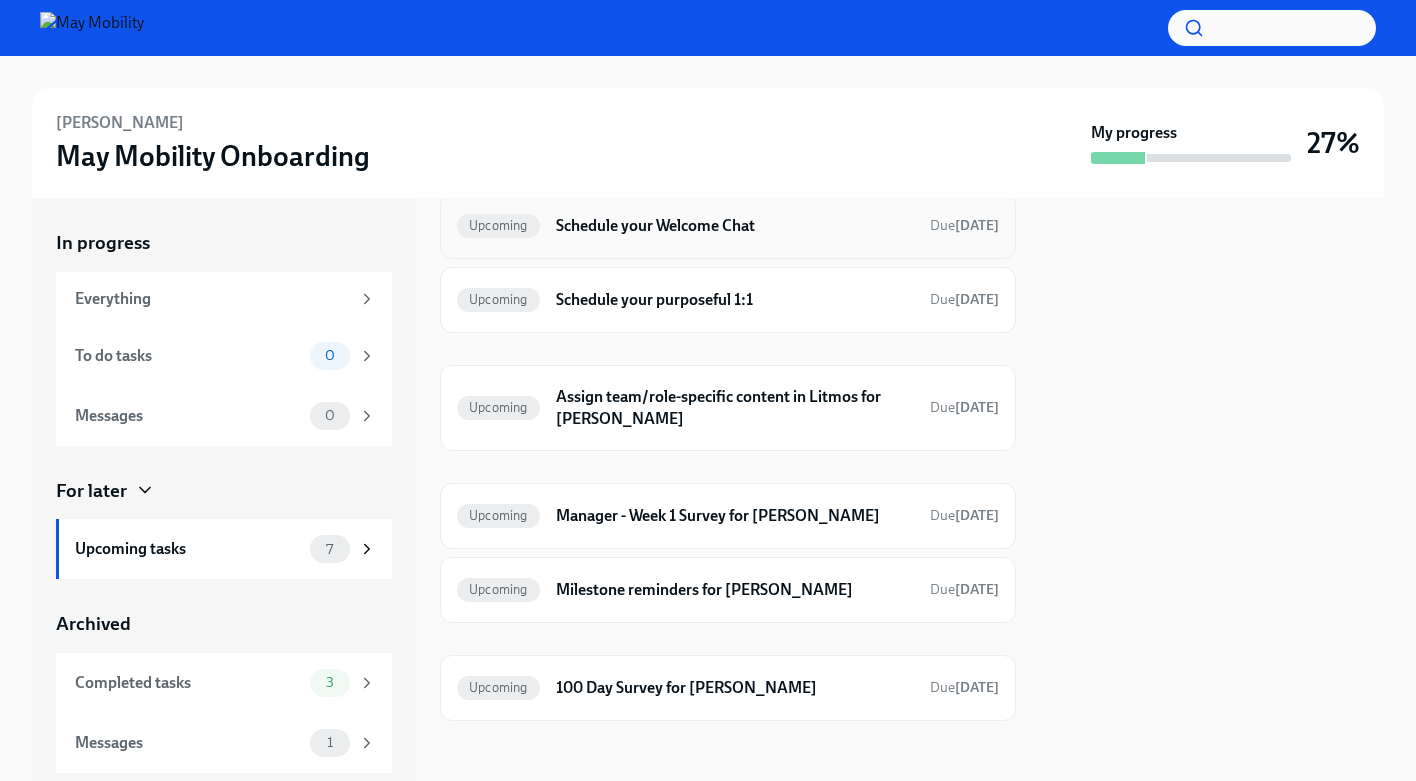 scroll, scrollTop: 216, scrollLeft: 0, axis: vertical 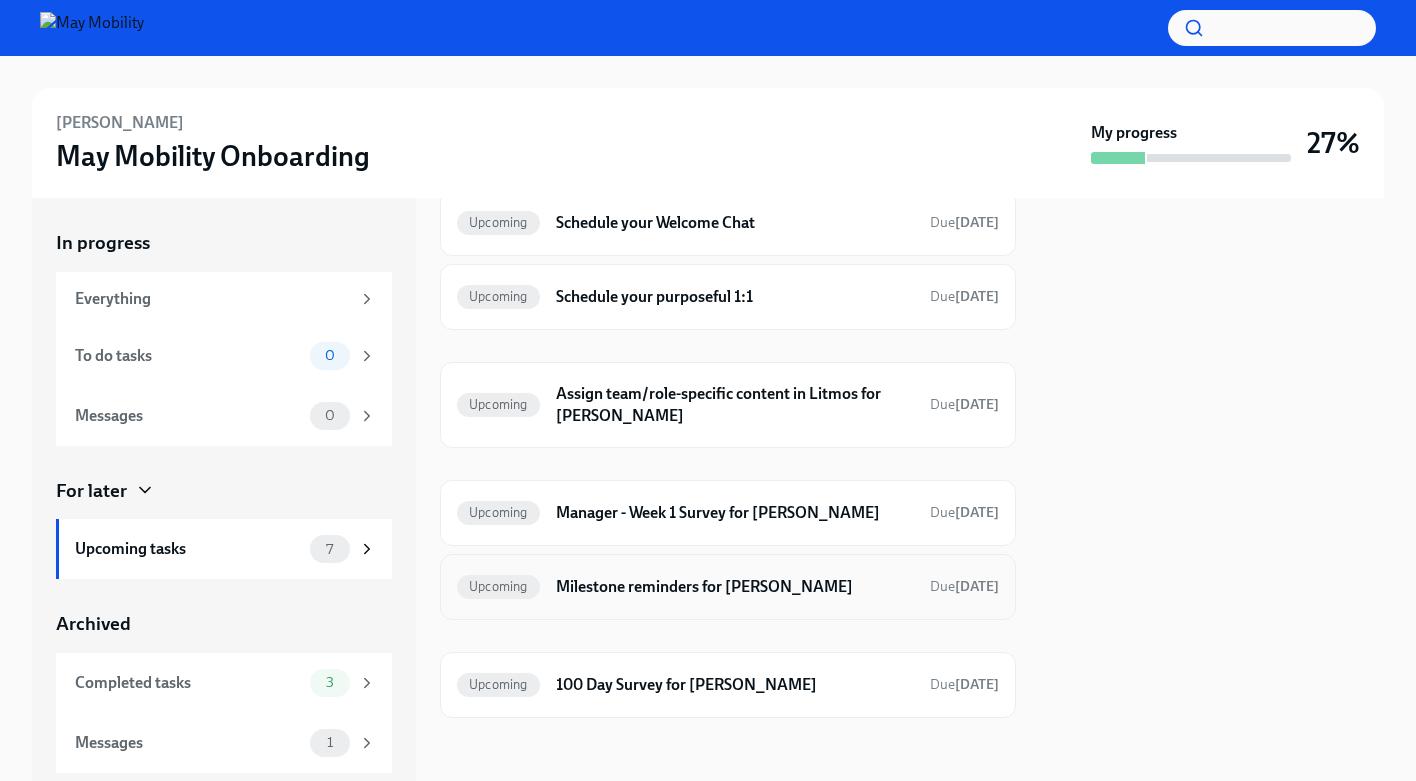 click on "Milestone reminders for Pavan" at bounding box center [735, 587] 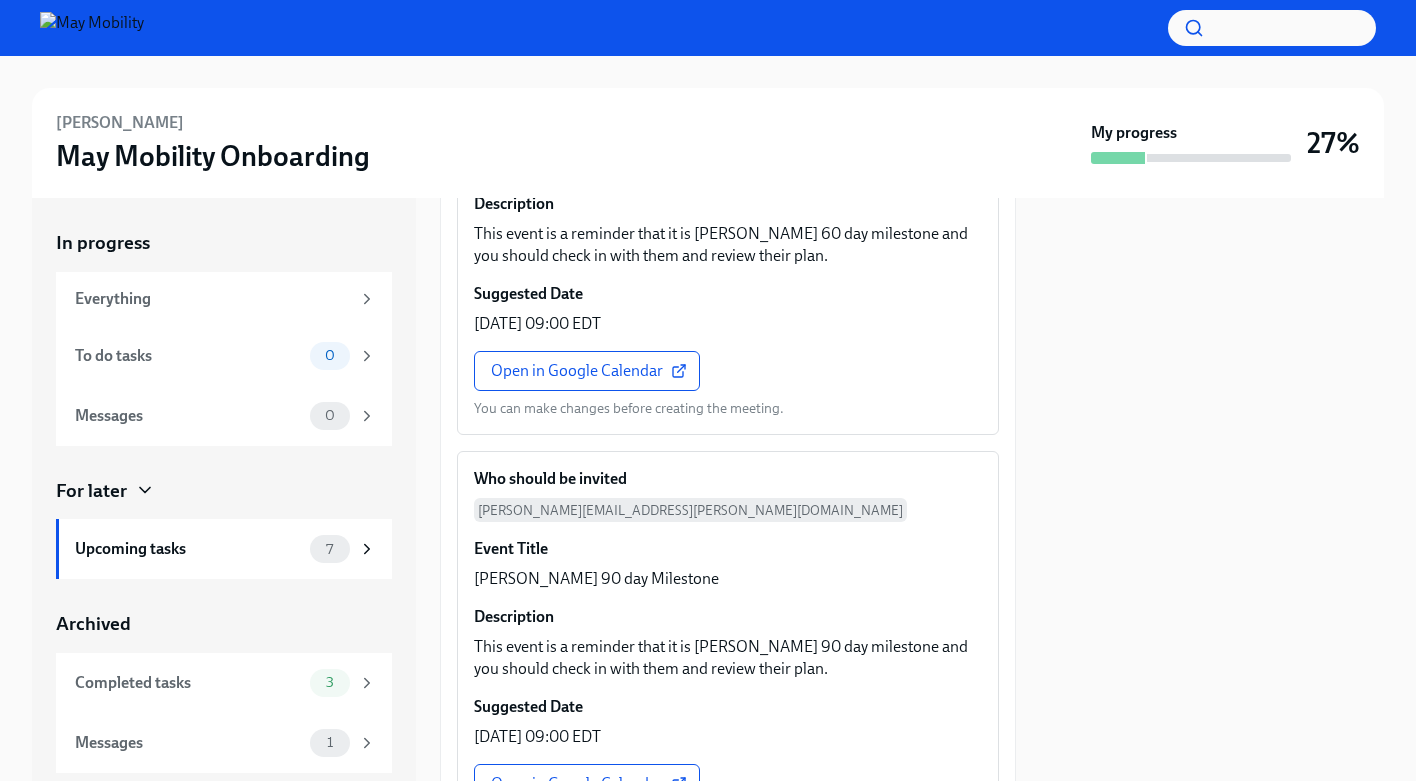 scroll, scrollTop: 856, scrollLeft: 0, axis: vertical 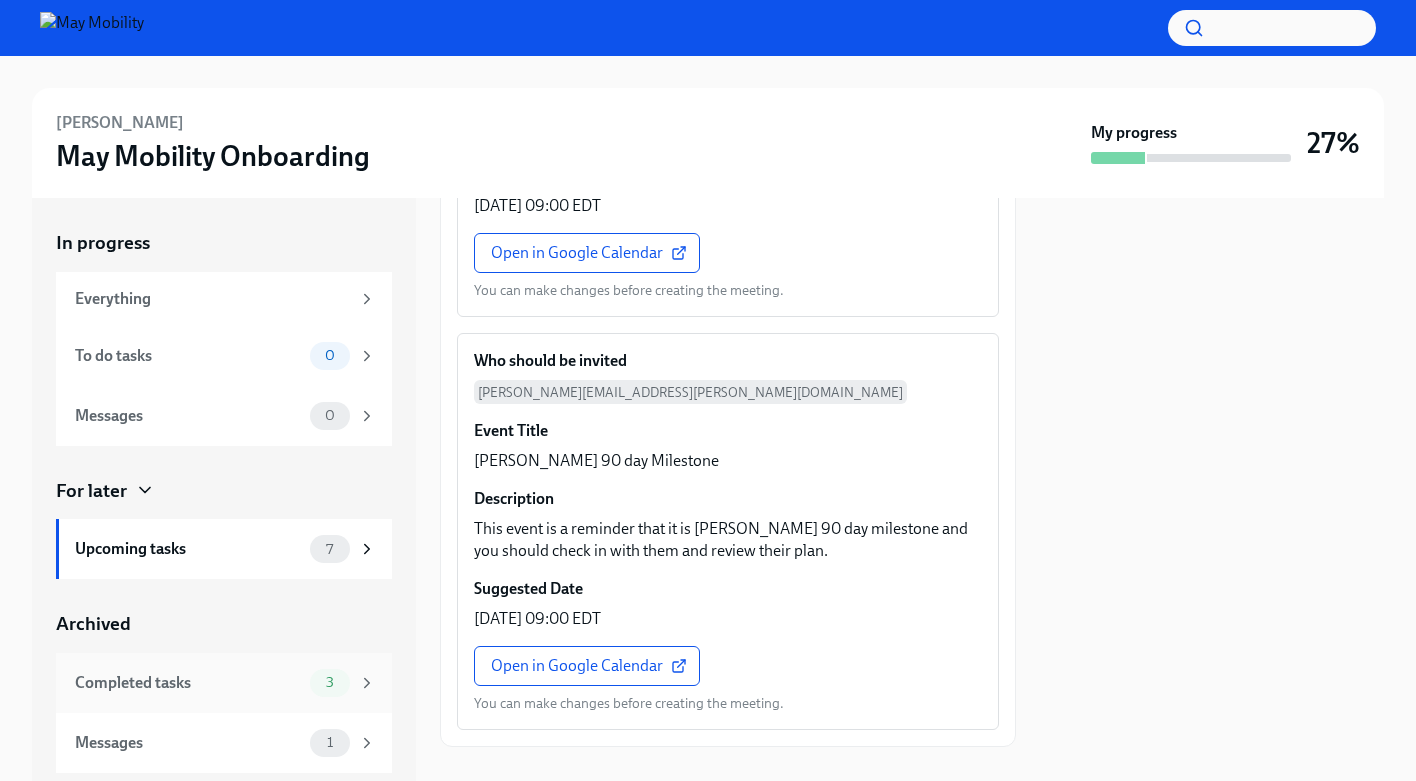 click on "Completed tasks" at bounding box center [188, 683] 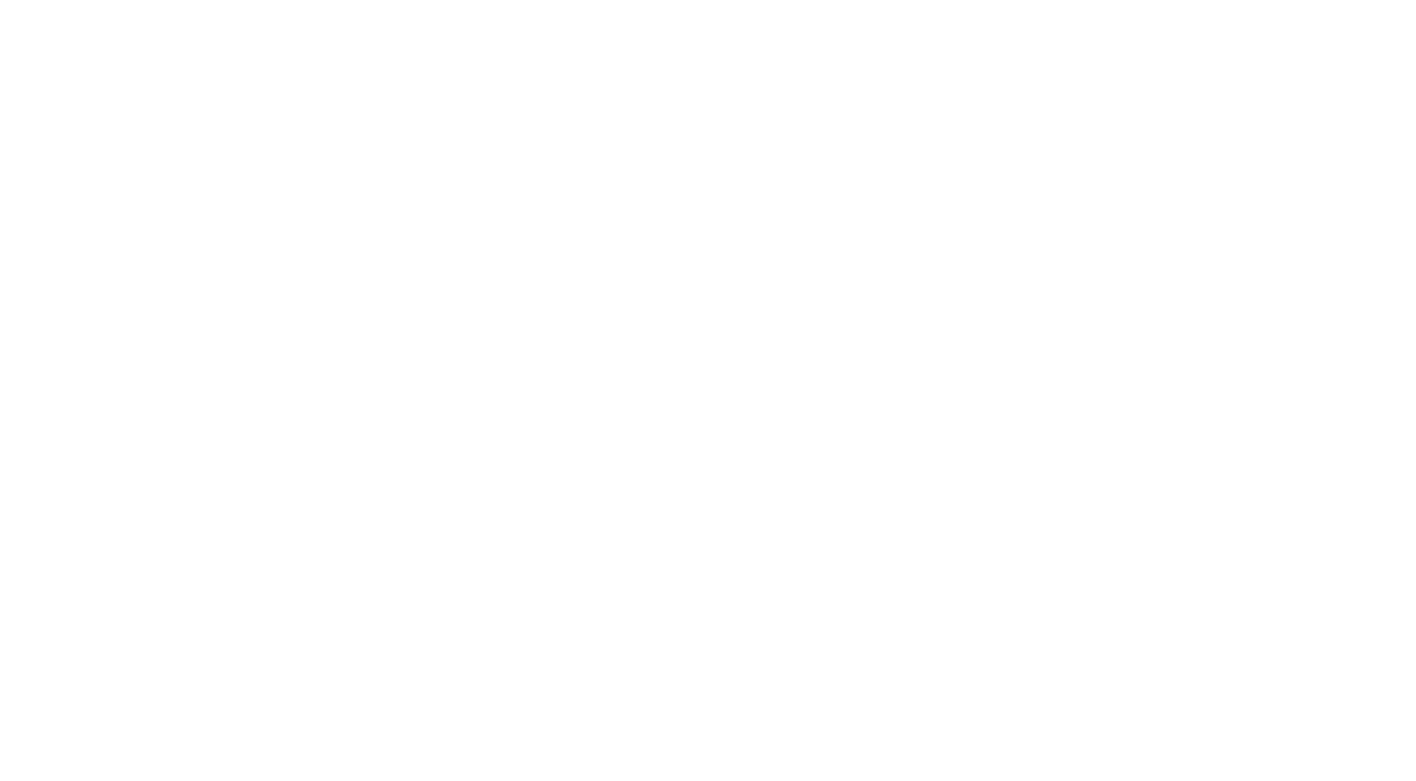 scroll, scrollTop: 0, scrollLeft: 0, axis: both 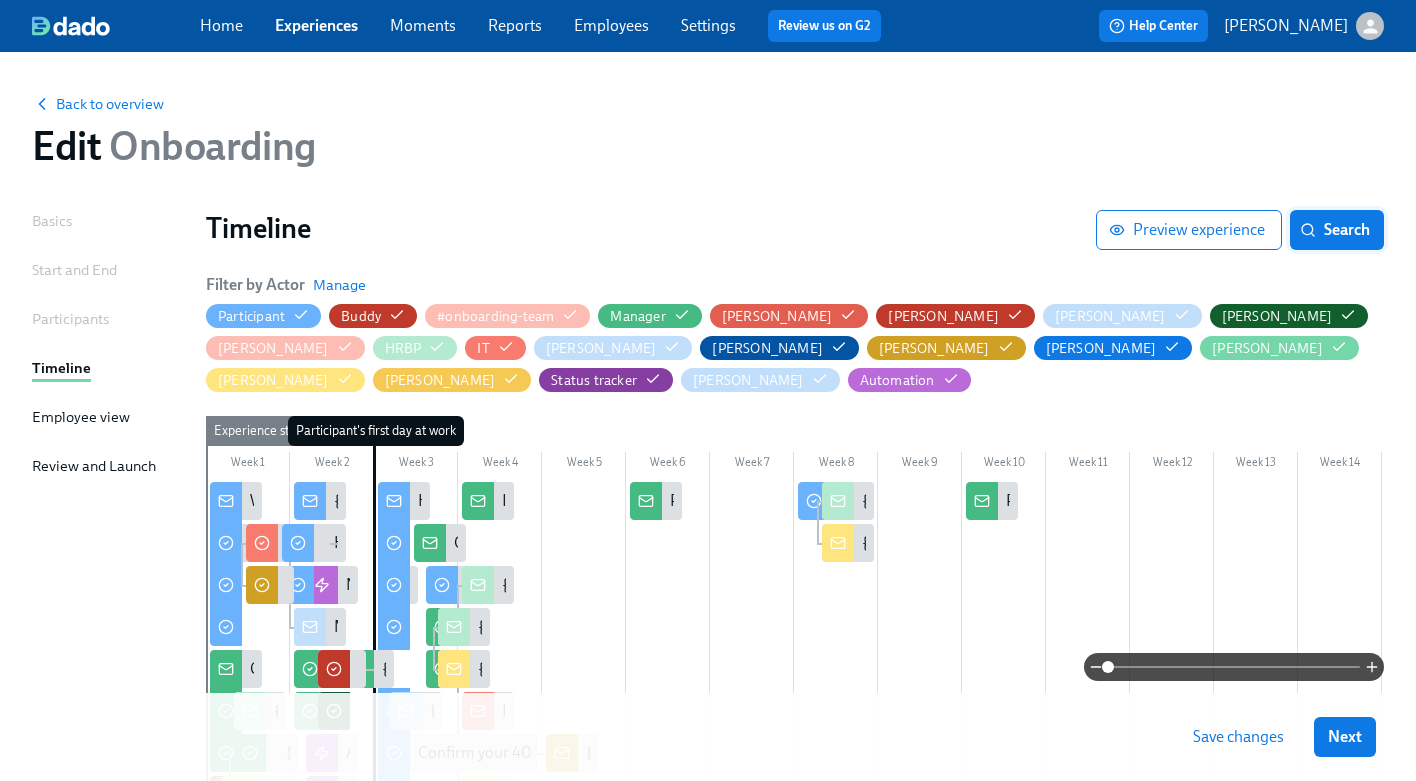 click on "Search" at bounding box center (1337, 230) 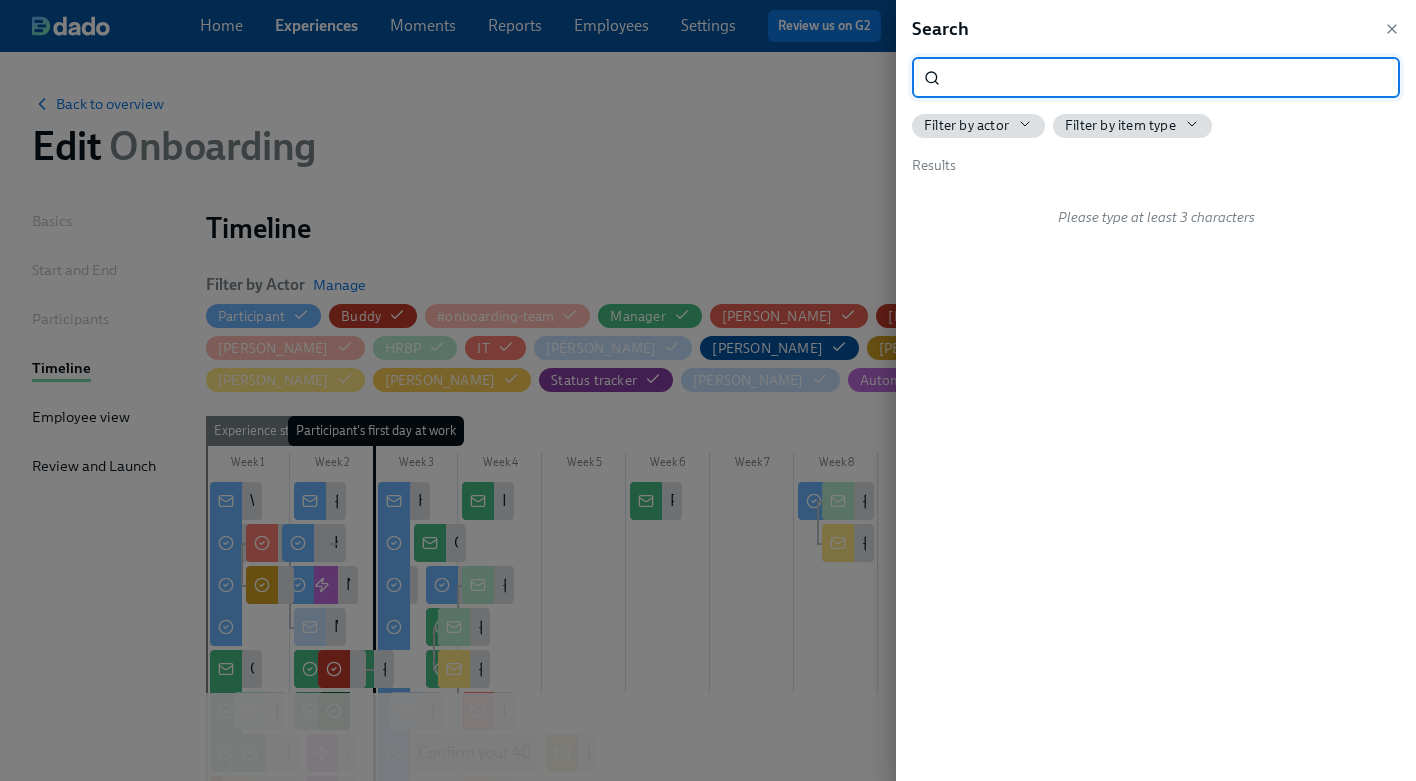 click at bounding box center [708, 390] 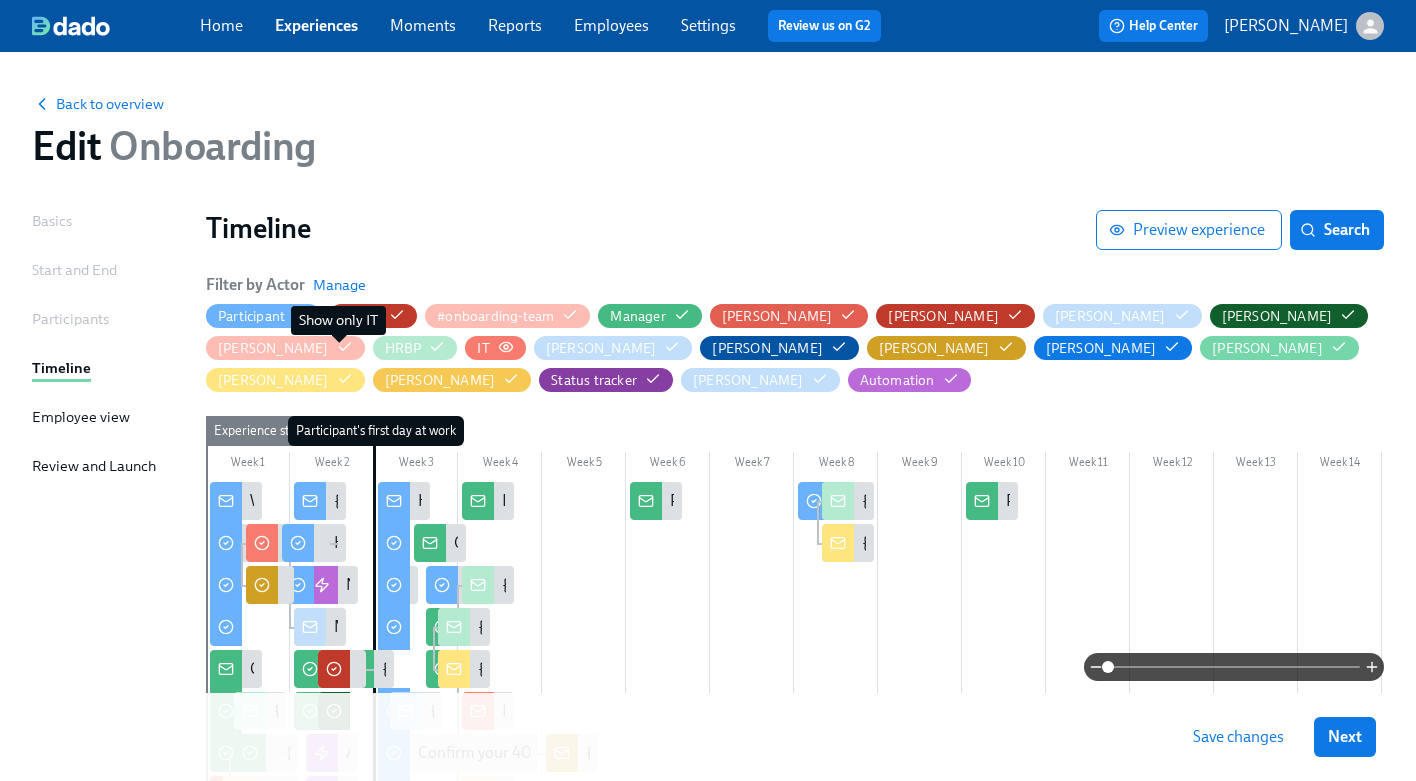 click 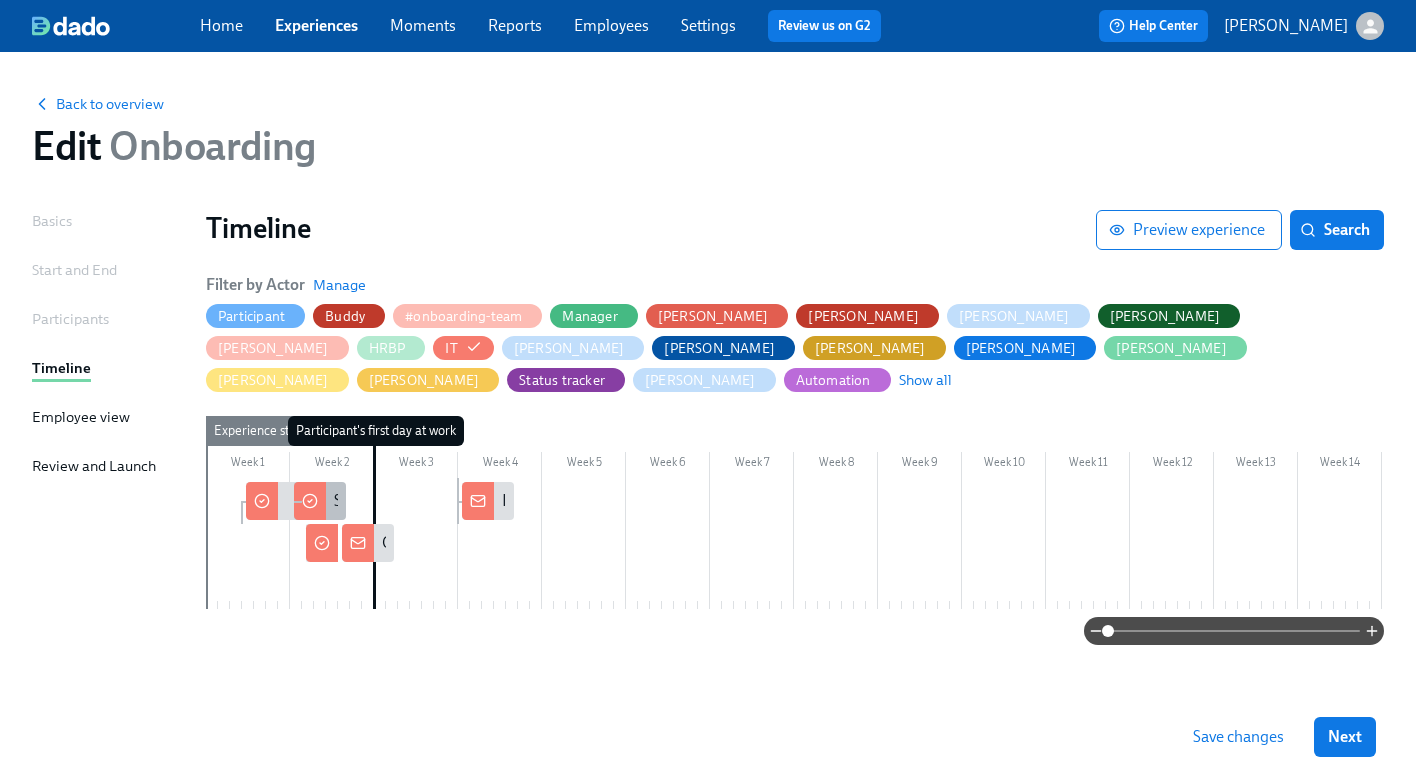 click 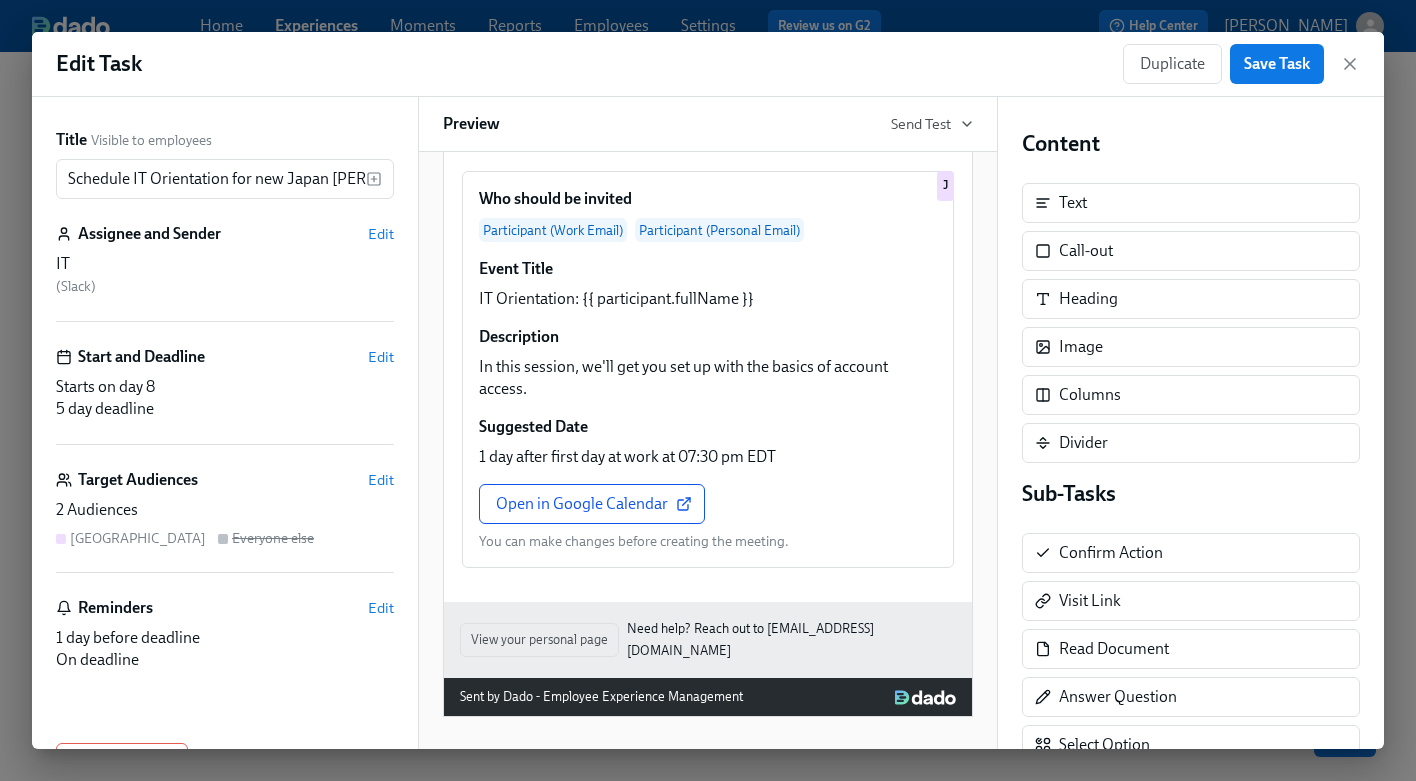 scroll, scrollTop: 297, scrollLeft: 0, axis: vertical 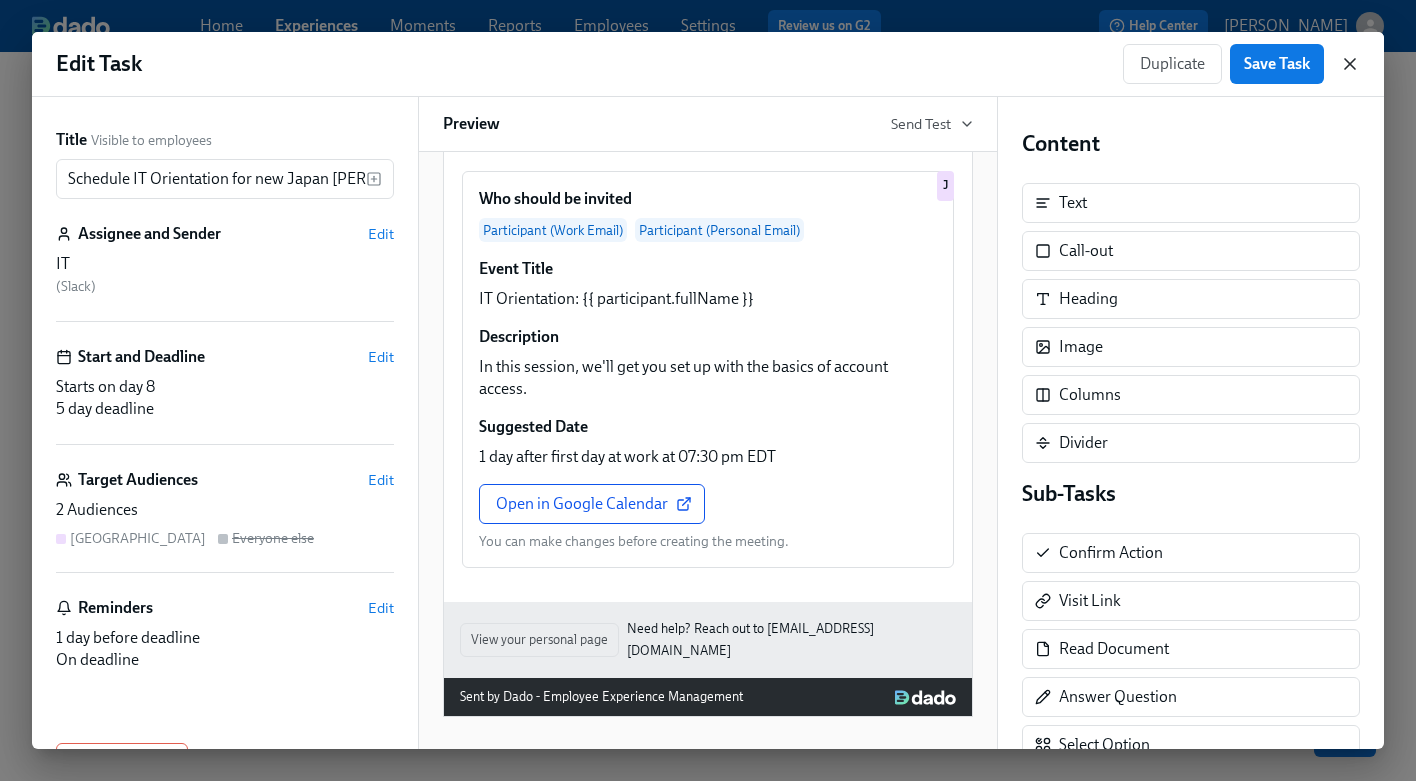 click 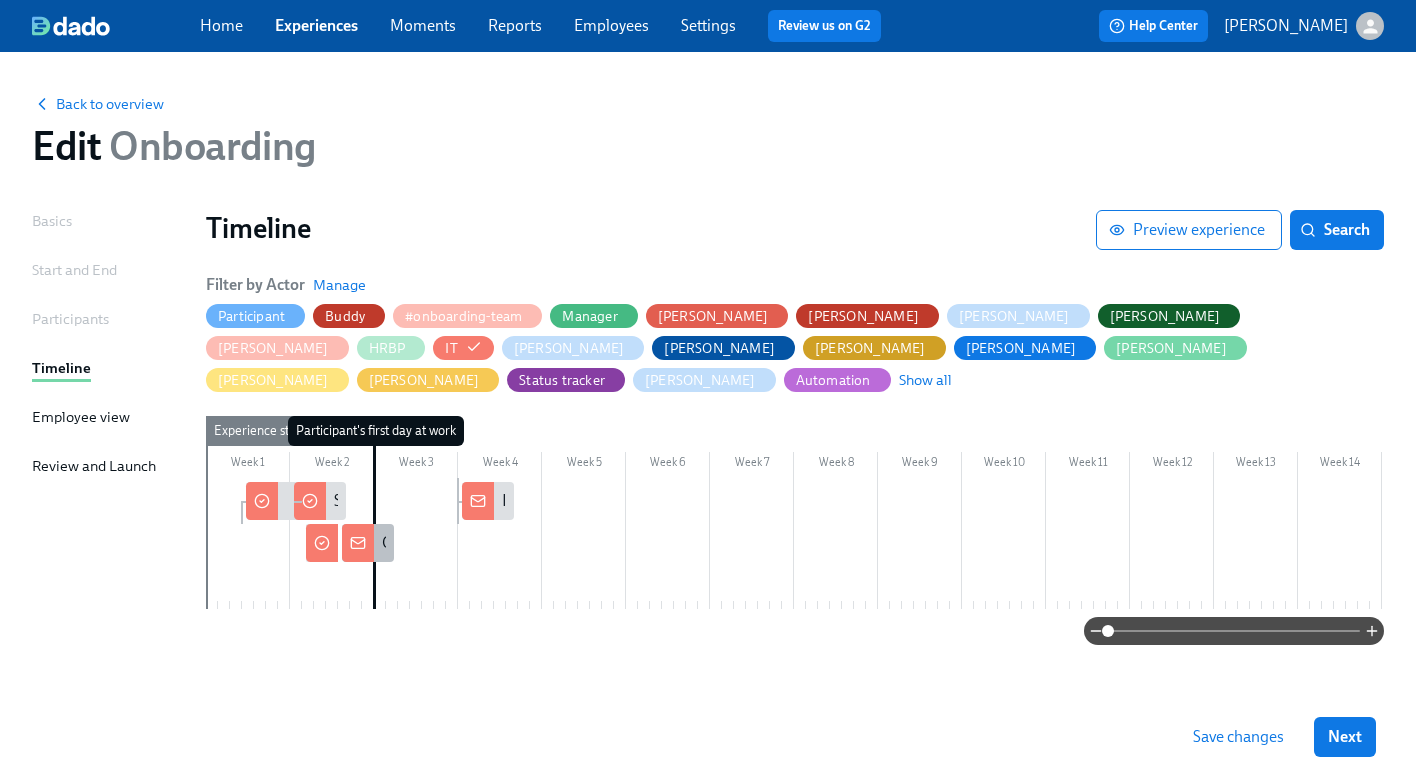 click 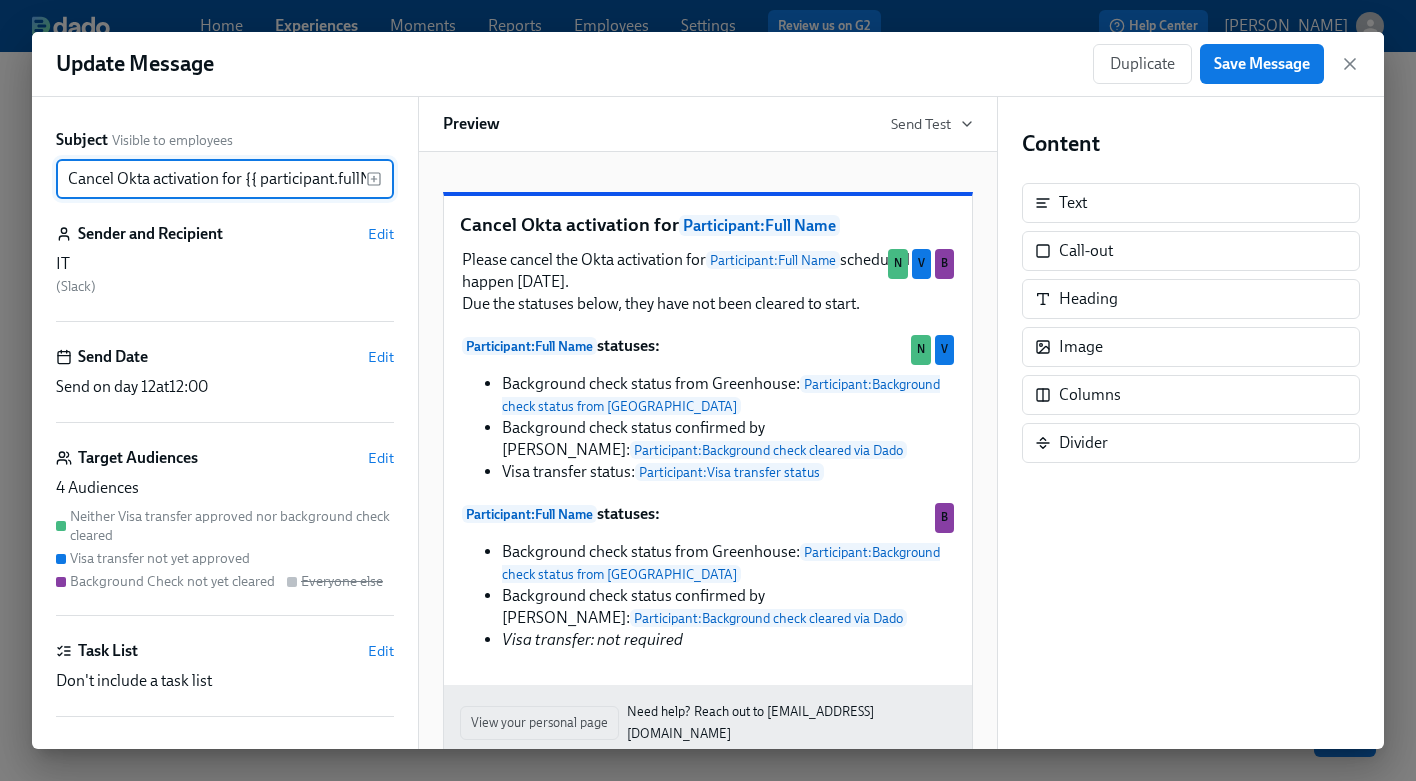 scroll, scrollTop: 0, scrollLeft: 52, axis: horizontal 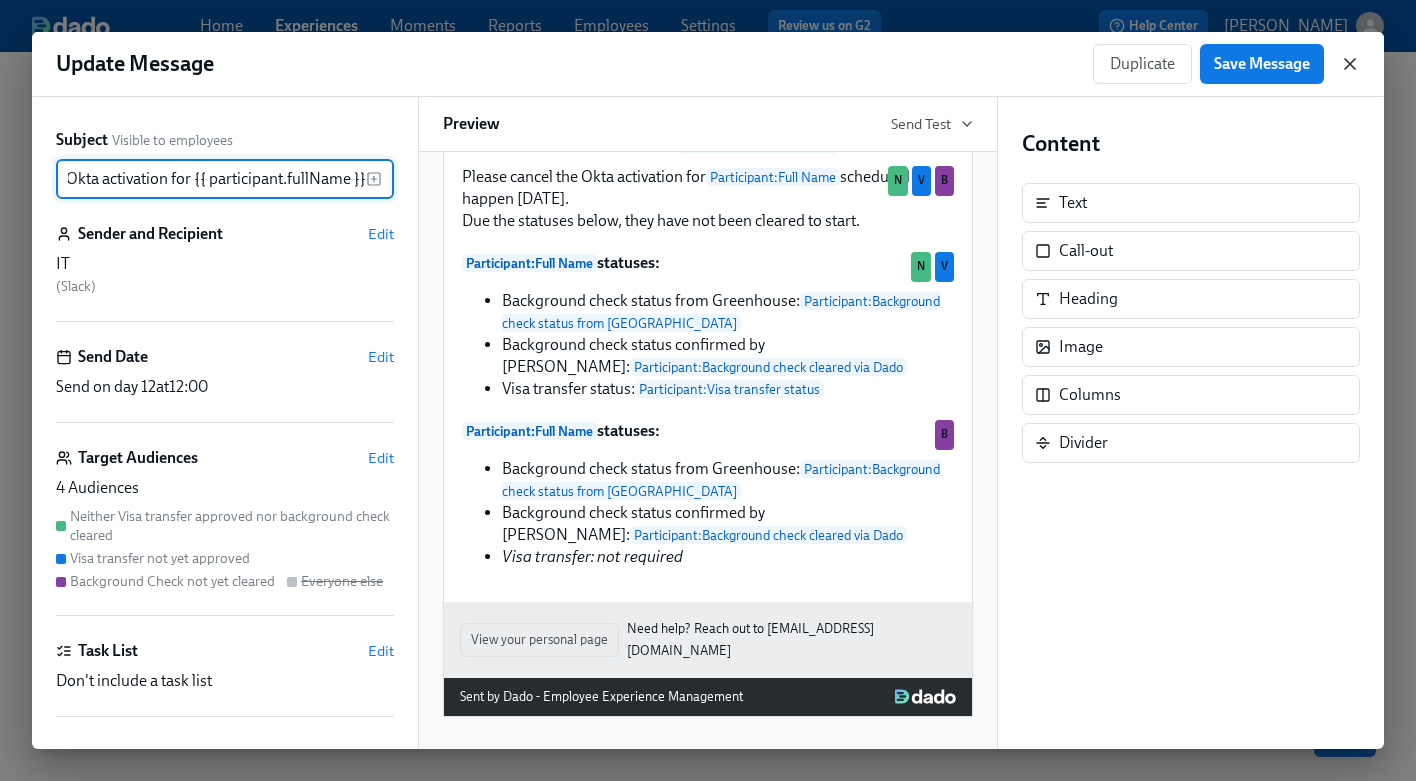 click 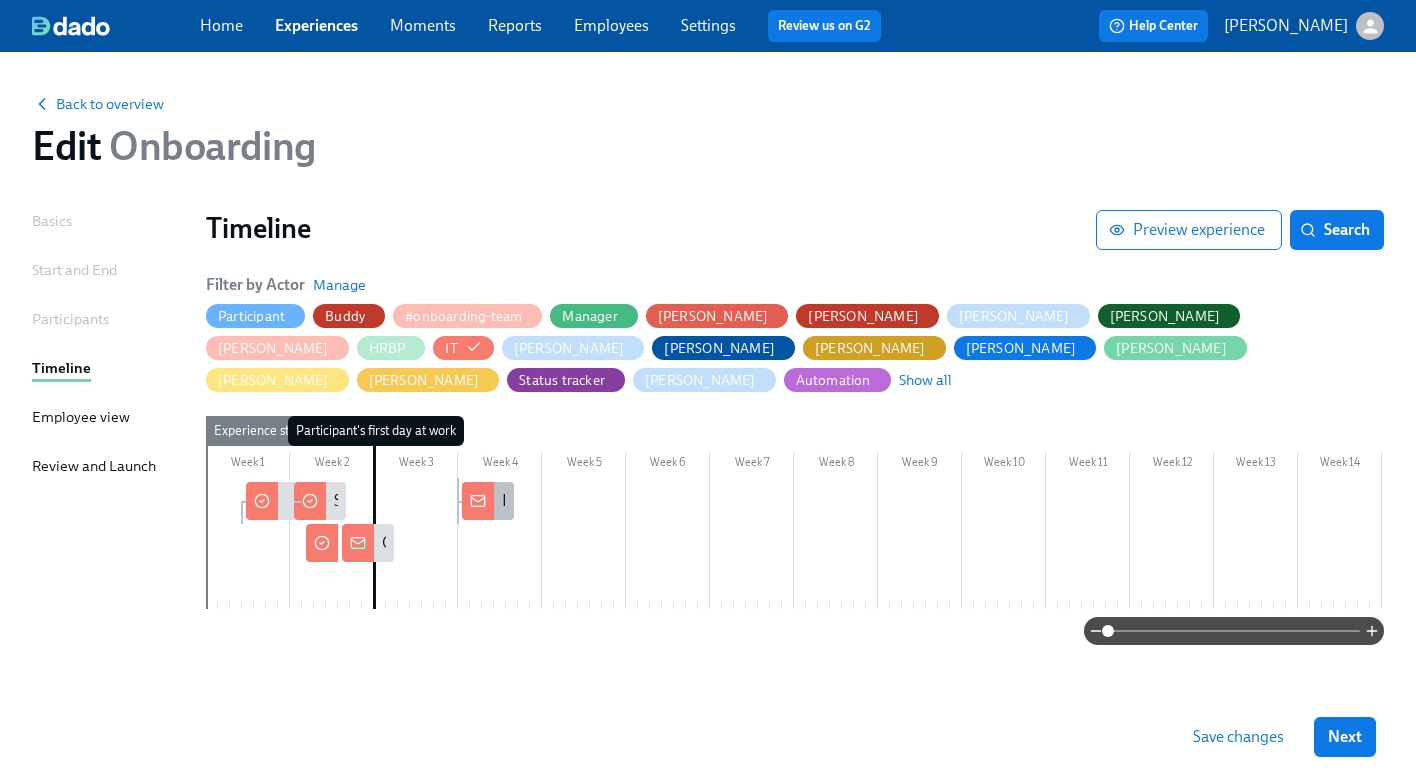 click 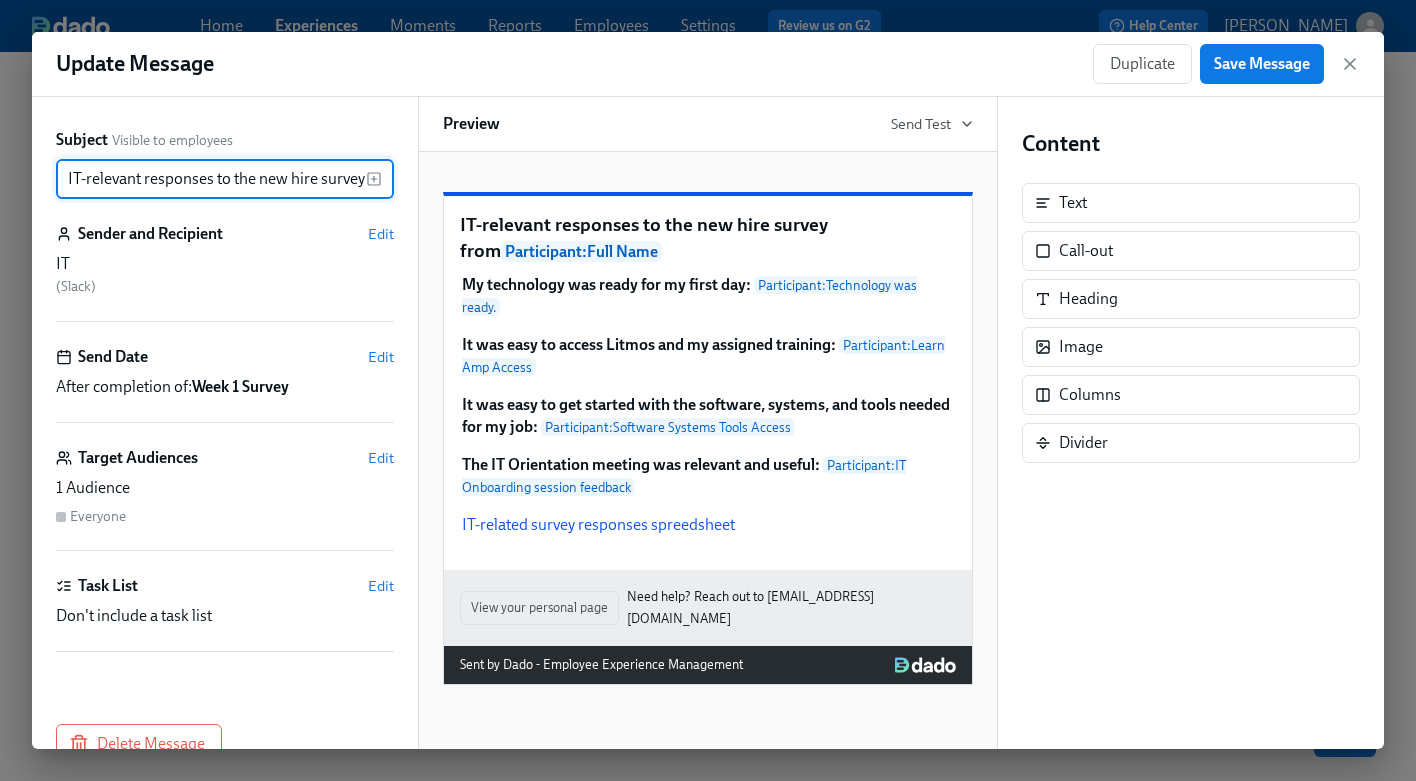 scroll, scrollTop: 0, scrollLeft: 209, axis: horizontal 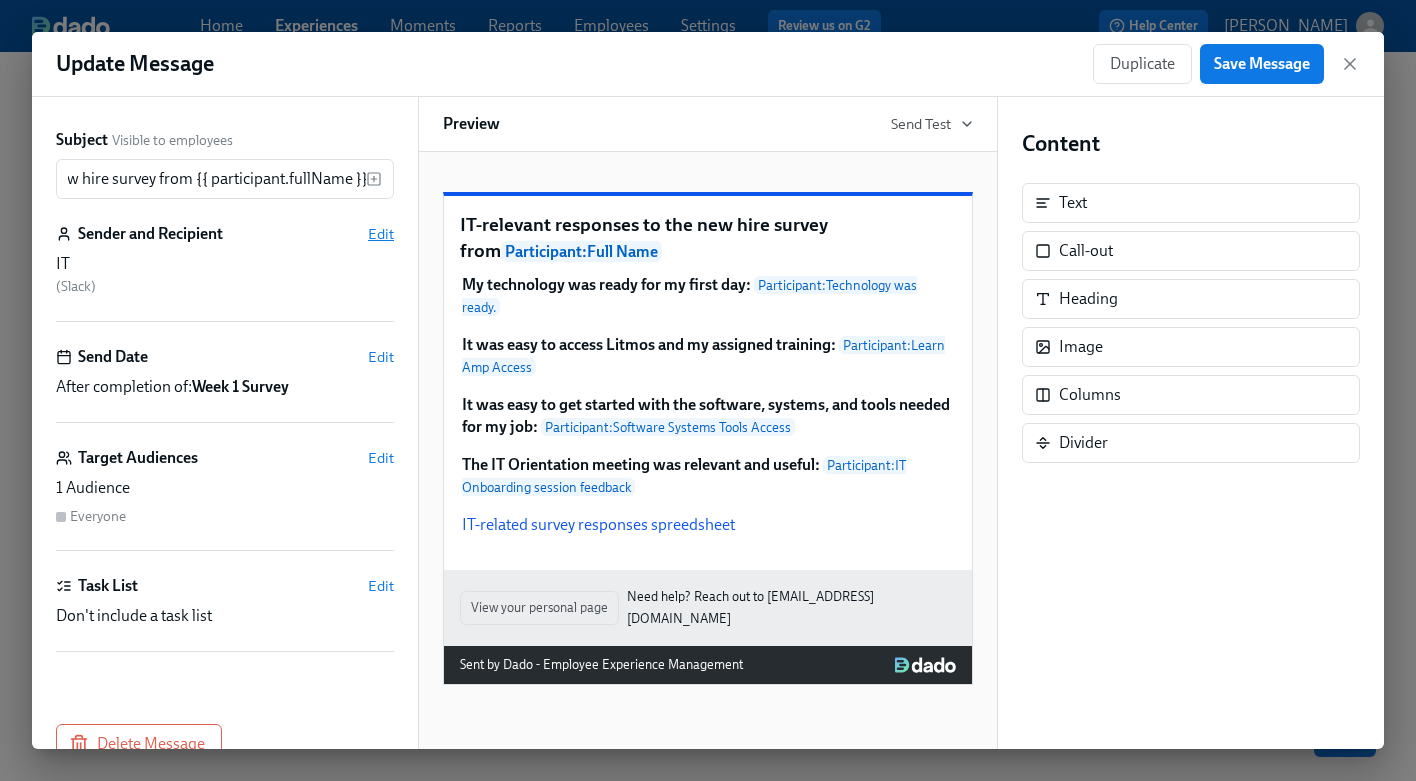 click on "Edit" at bounding box center (381, 234) 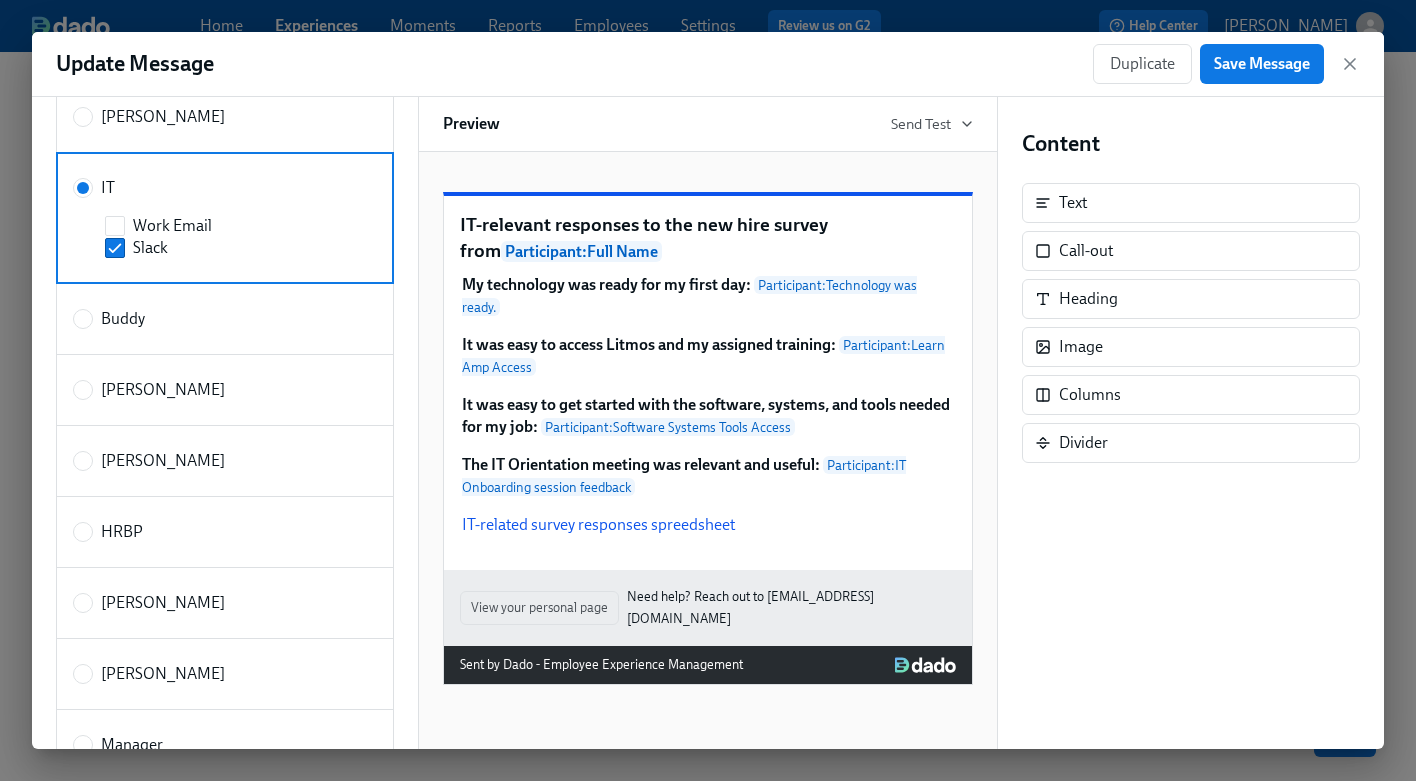scroll, scrollTop: 289, scrollLeft: 0, axis: vertical 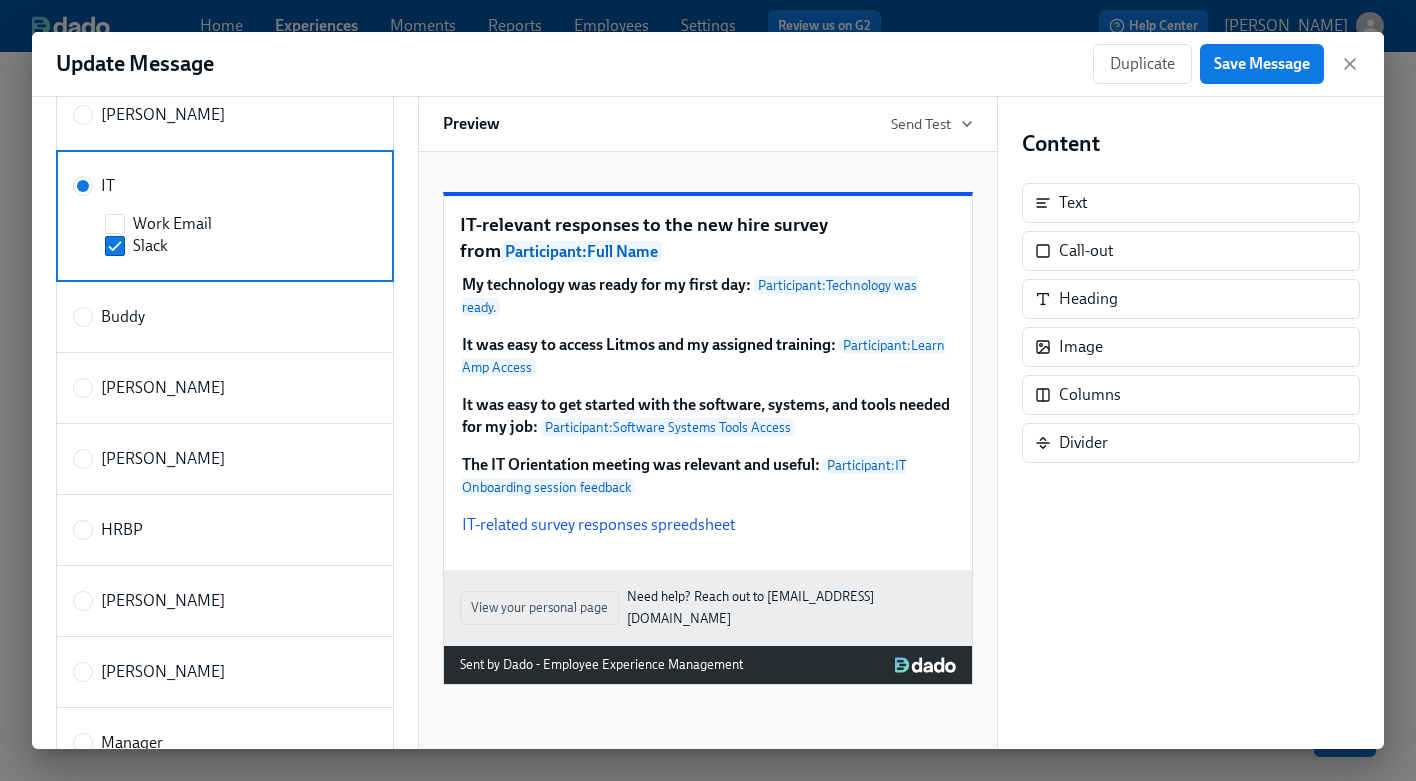 click on "Content Text Call-out Heading Image Columns Divider" at bounding box center [1191, 423] 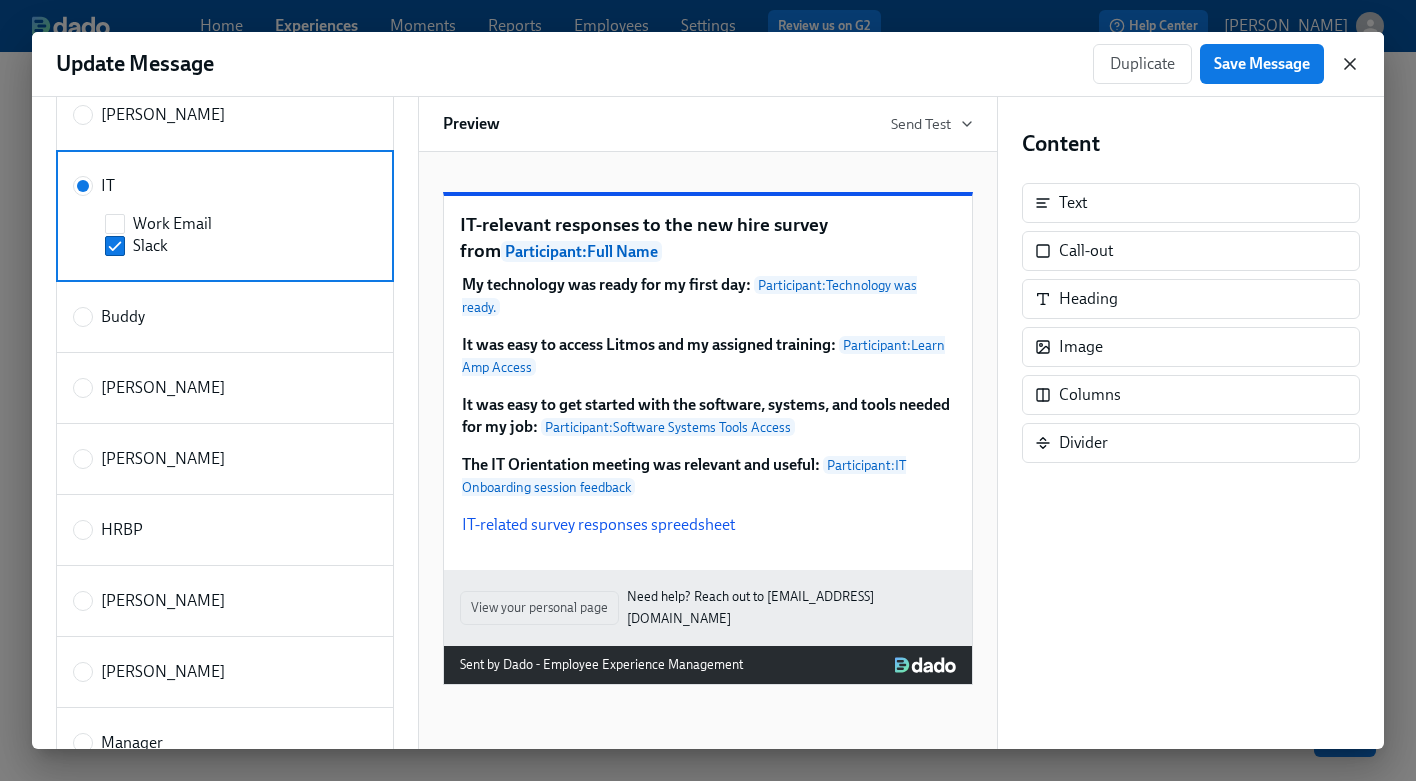 click 